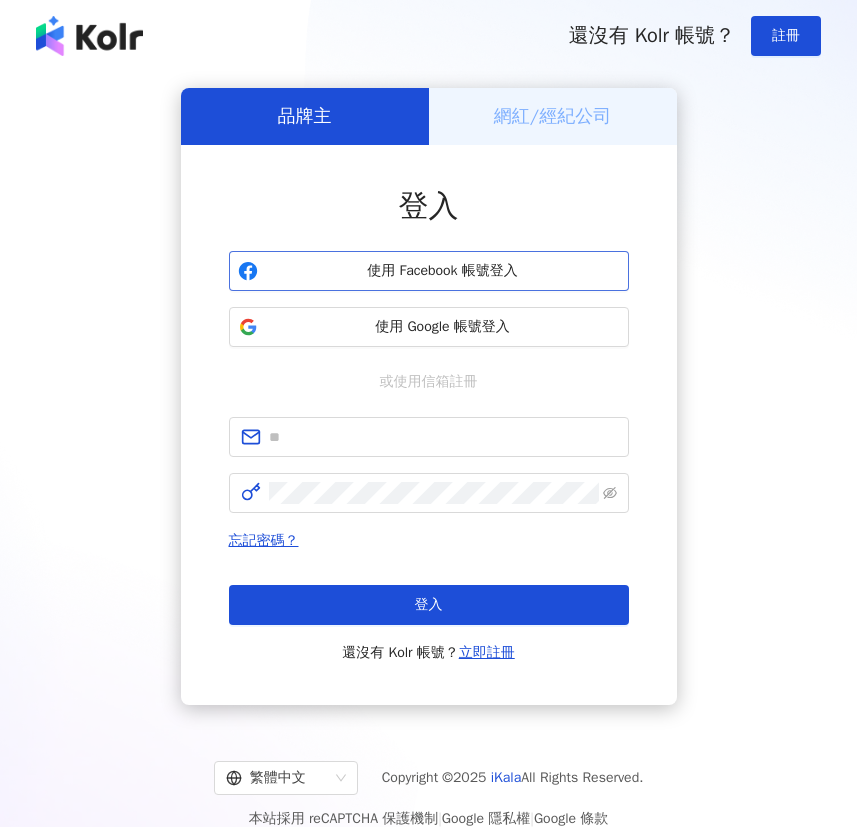 scroll, scrollTop: 0, scrollLeft: 0, axis: both 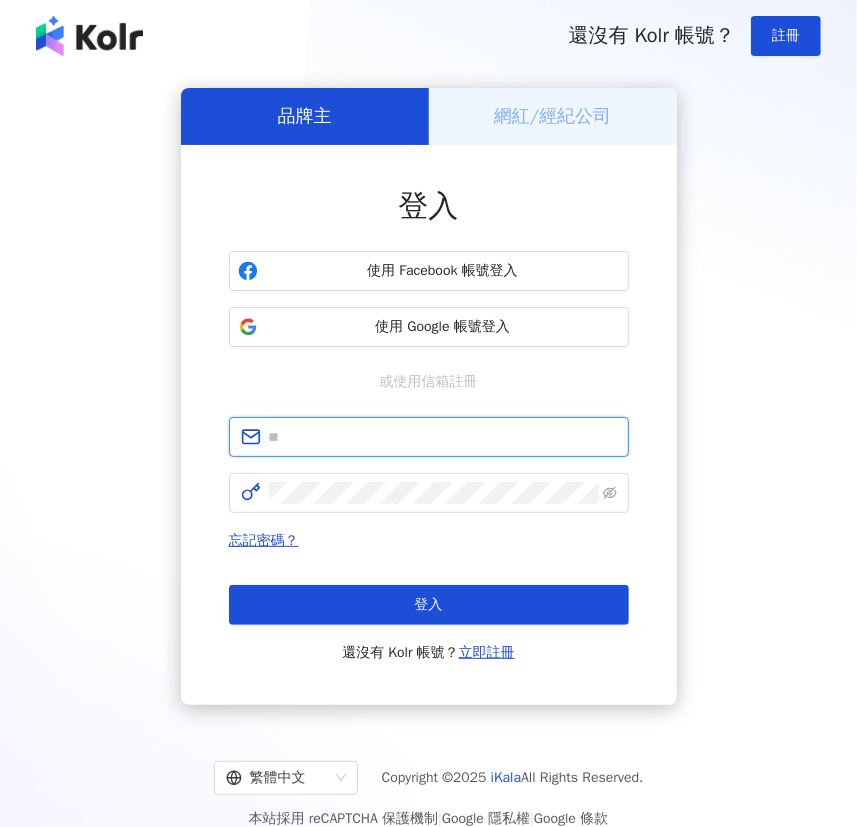 click at bounding box center [443, 437] 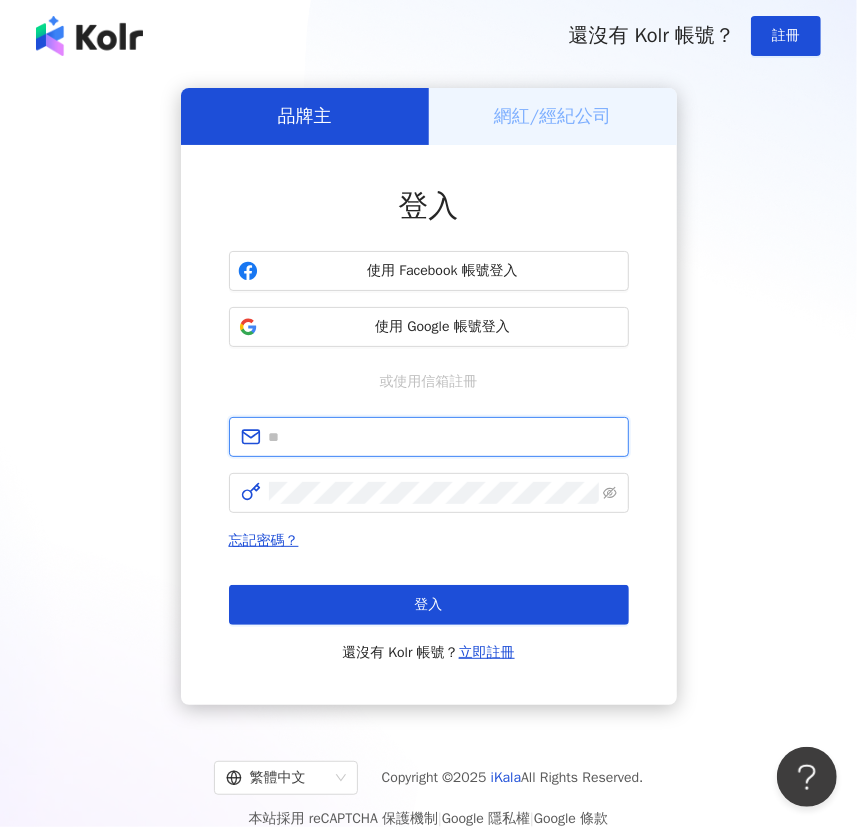 scroll, scrollTop: 0, scrollLeft: 0, axis: both 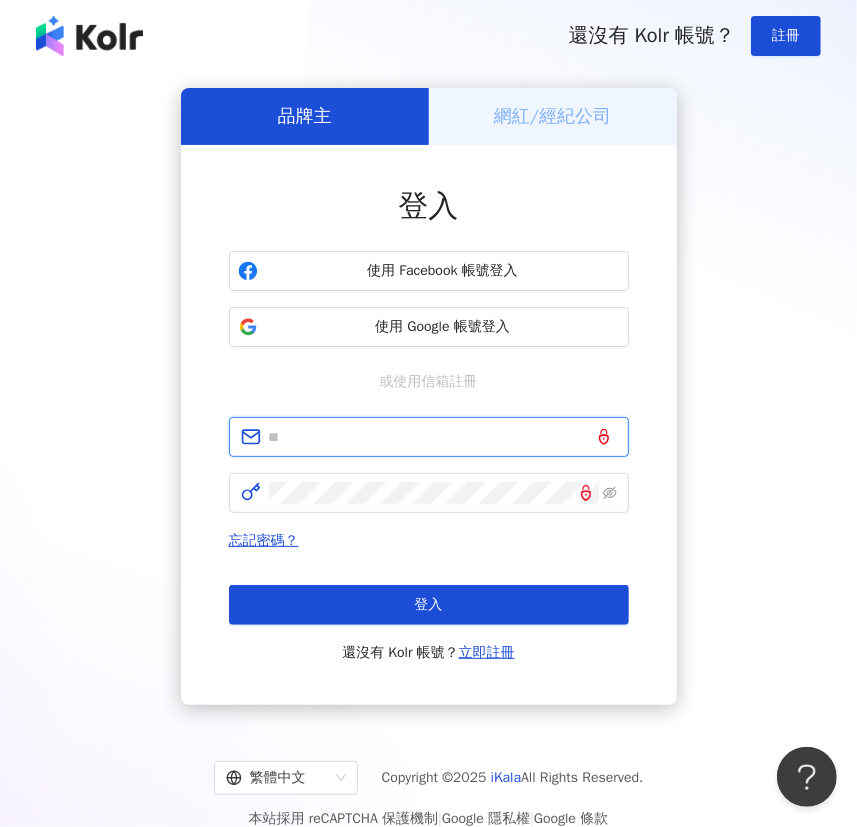 paste on "**********" 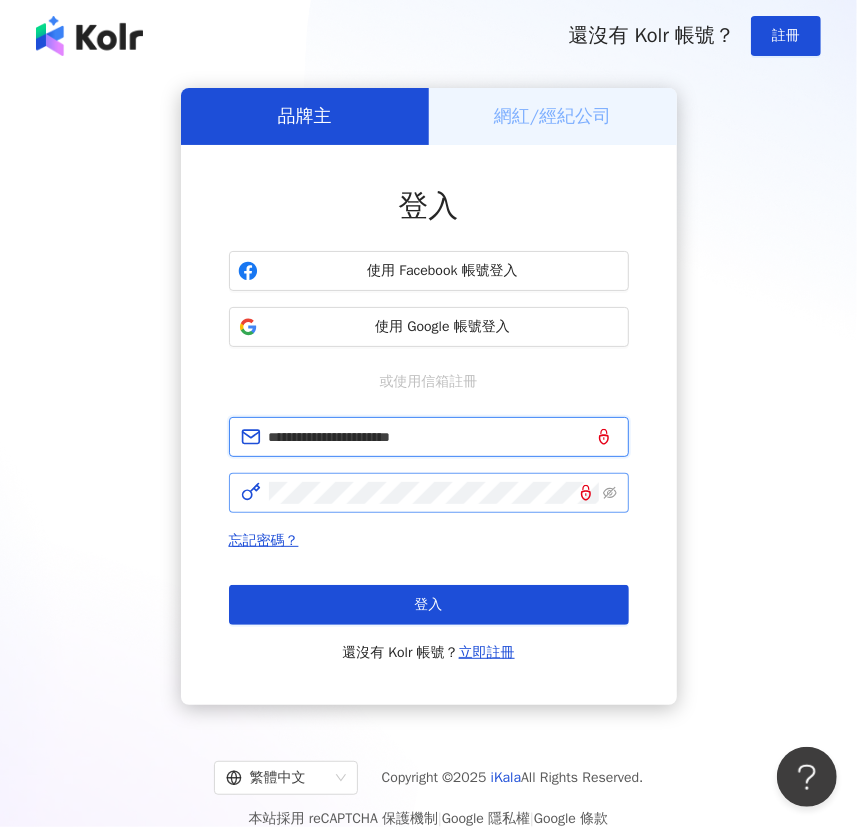 type on "**********" 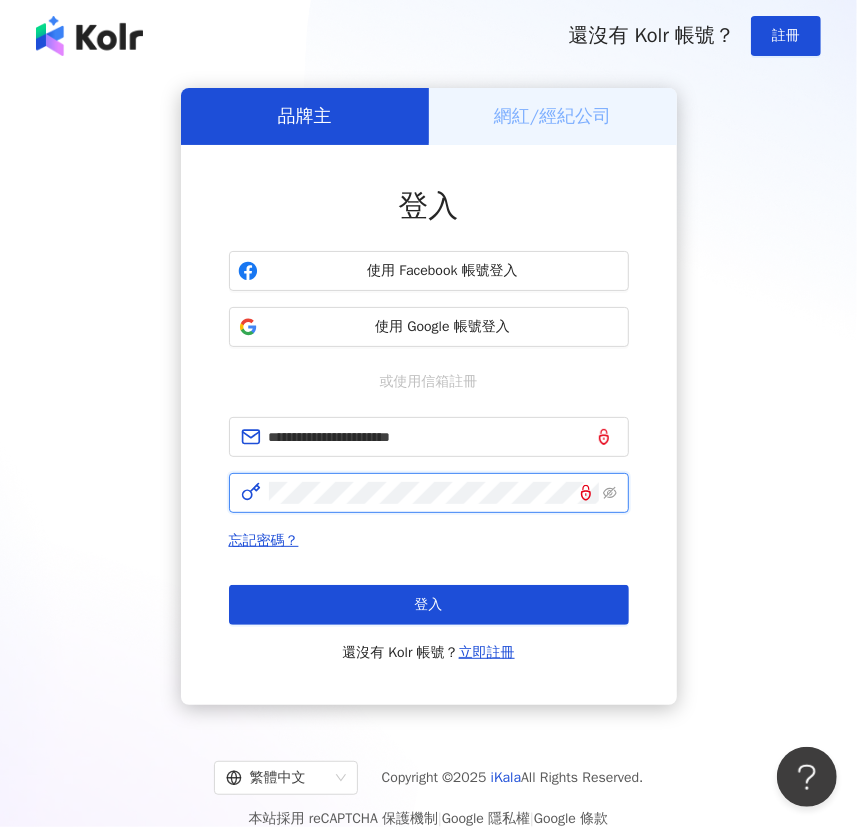 click on "登入" at bounding box center [429, 605] 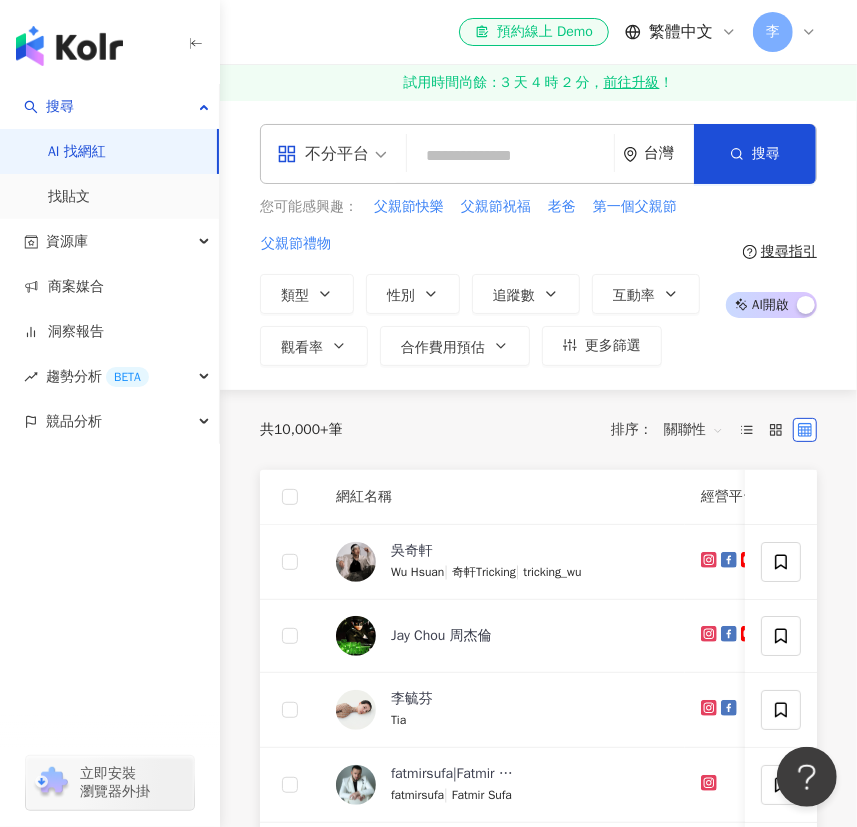 click on "不分平台" at bounding box center [323, 154] 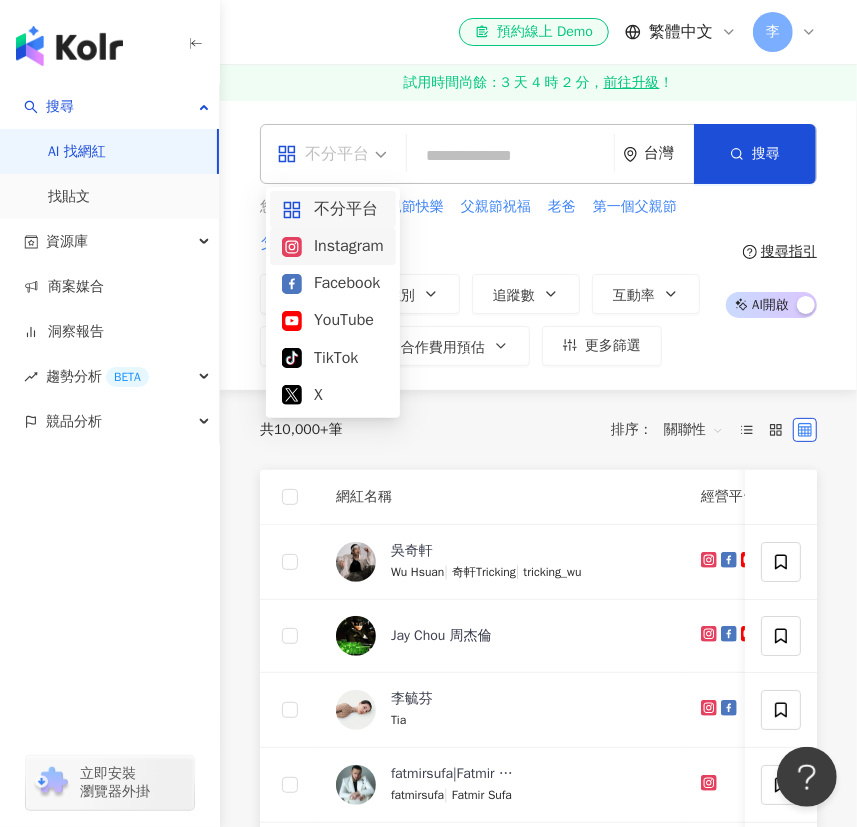click on "Instagram" at bounding box center (333, 246) 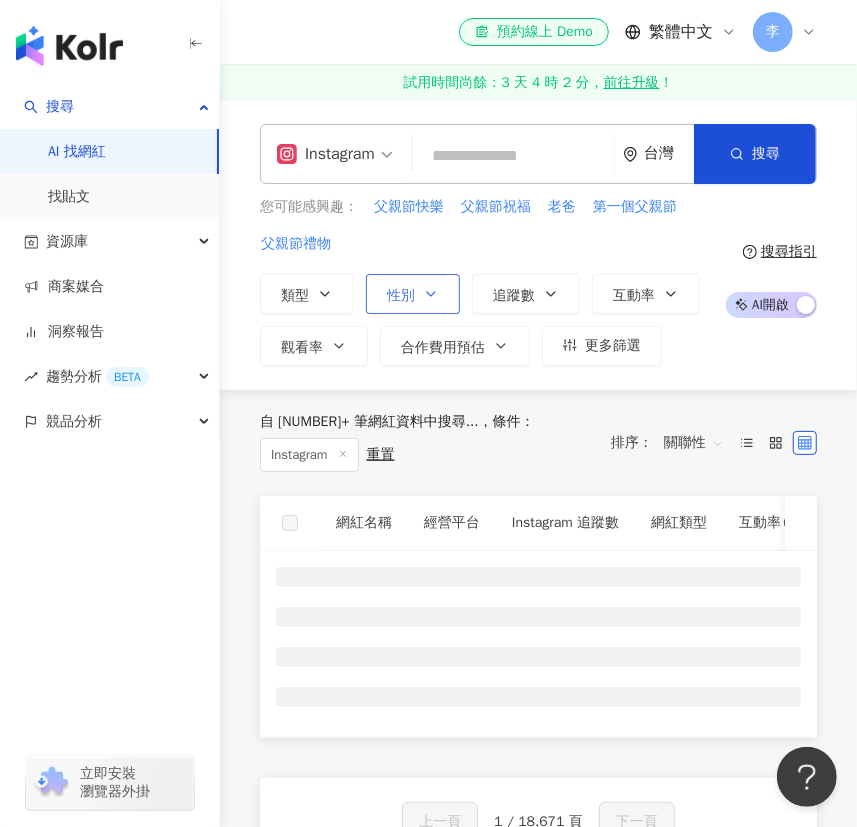 click on "性別" at bounding box center [401, 296] 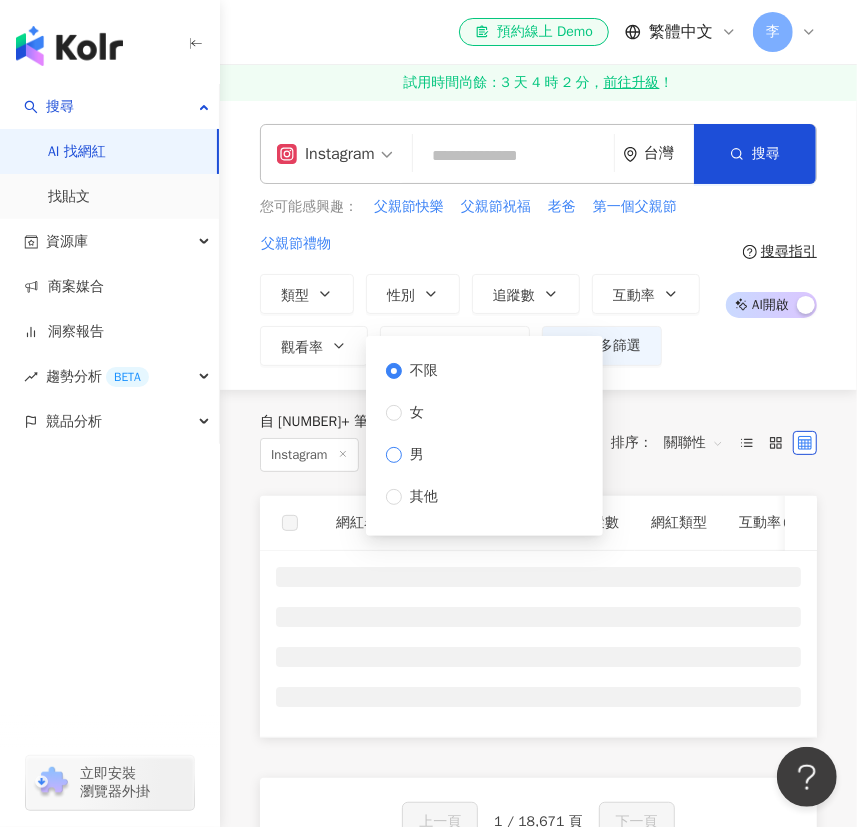 click on "男" at bounding box center [417, 455] 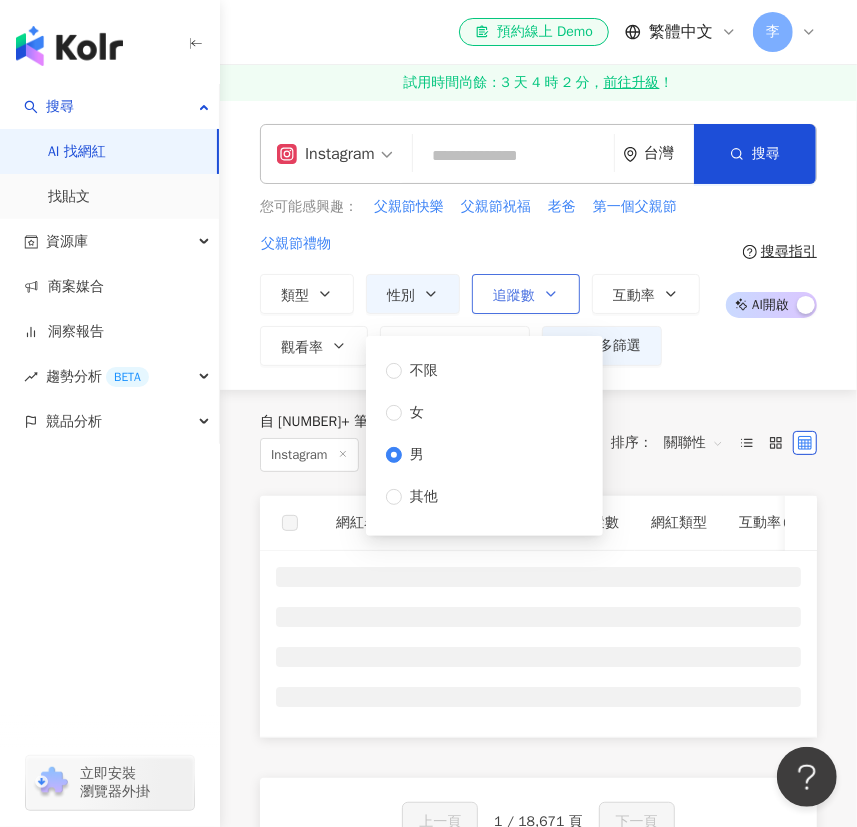 click on "追蹤數" at bounding box center [514, 296] 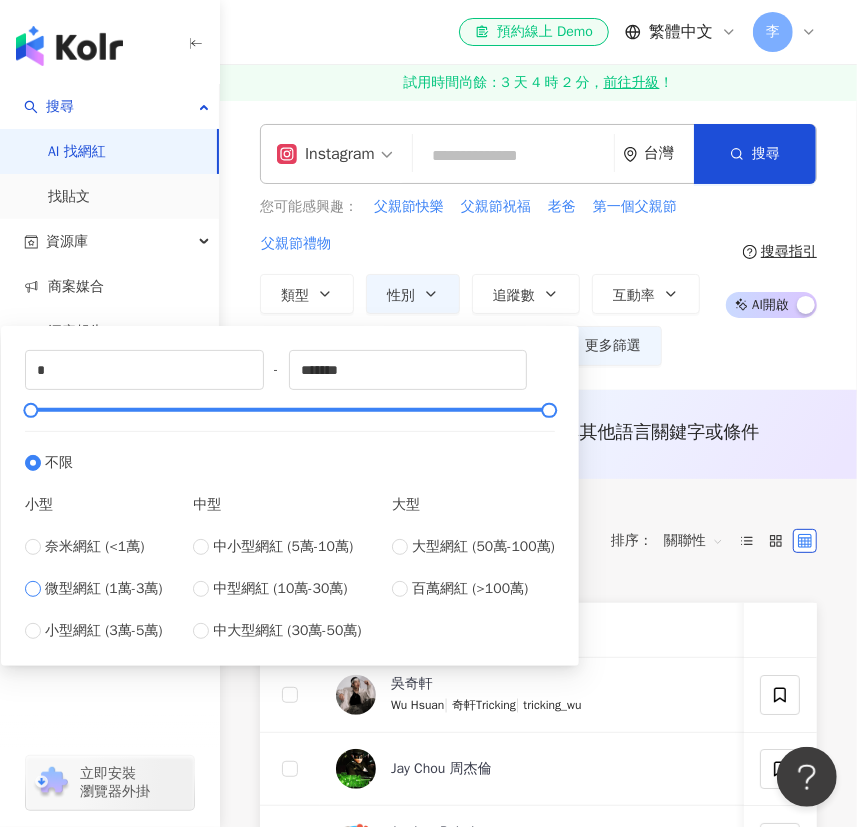 click on "微型網紅 (1萬-3萬)" at bounding box center (104, 589) 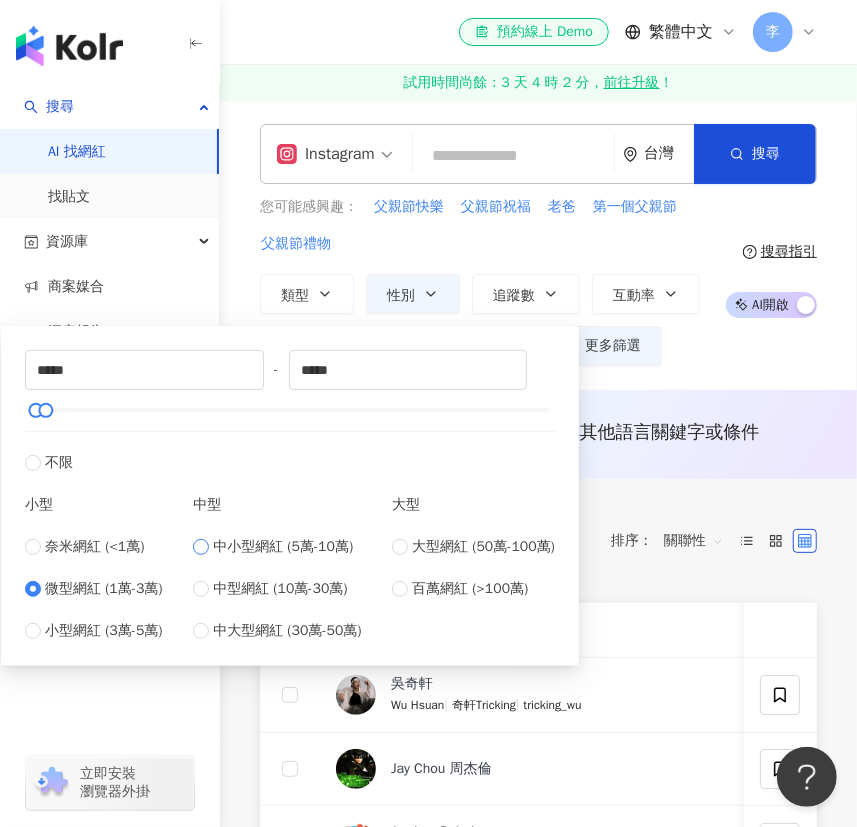 type on "*****" 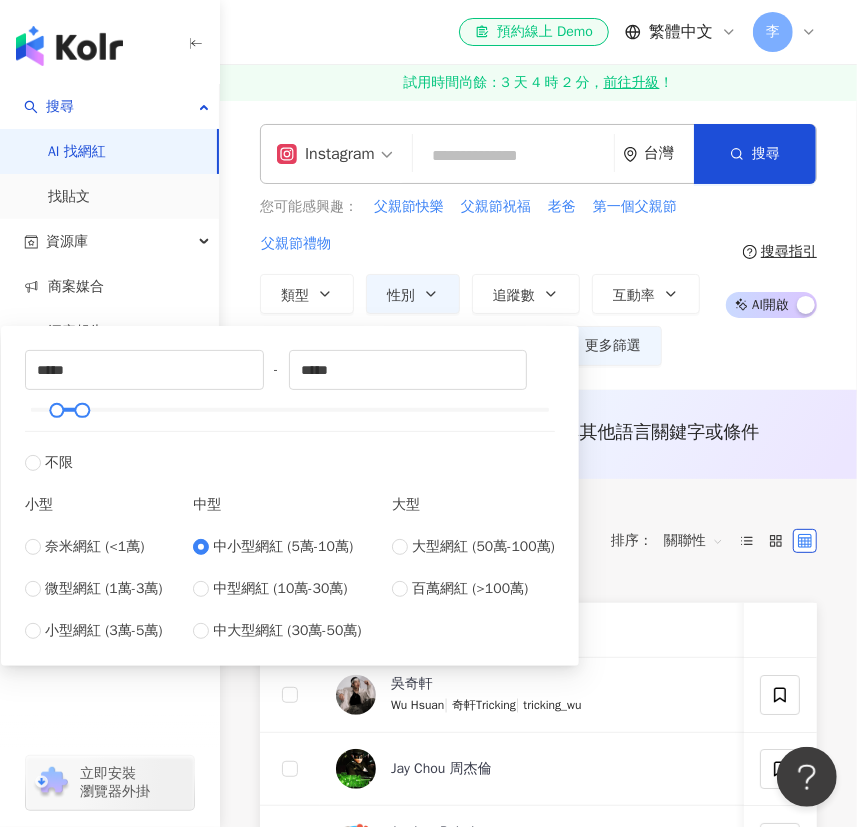 click on "共  10,000+  筆 條件 ： Instagram 性別：男 重置 排序： 關聯性" at bounding box center (538, 541) 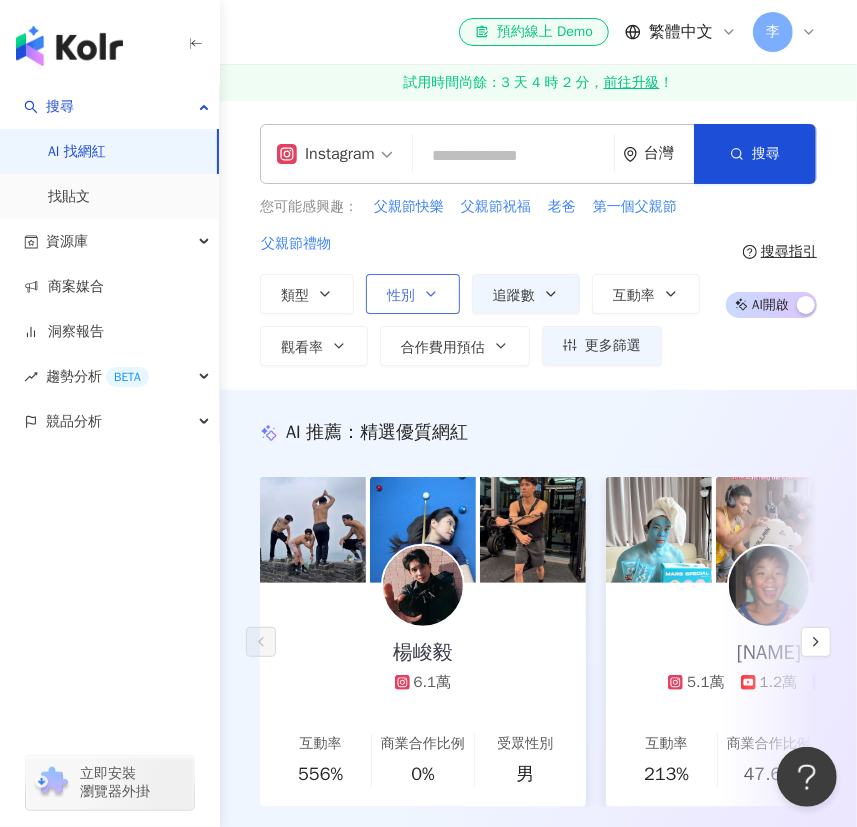 click on "性別" at bounding box center [401, 296] 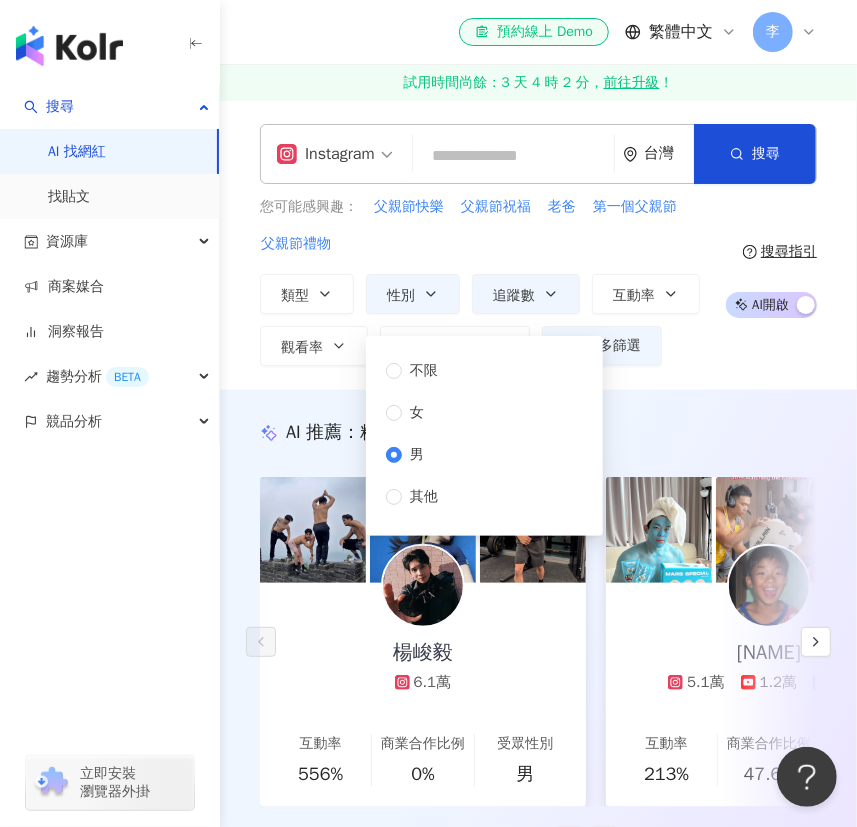 click on "AI 推薦 ： 精選優質網紅" at bounding box center (538, 432) 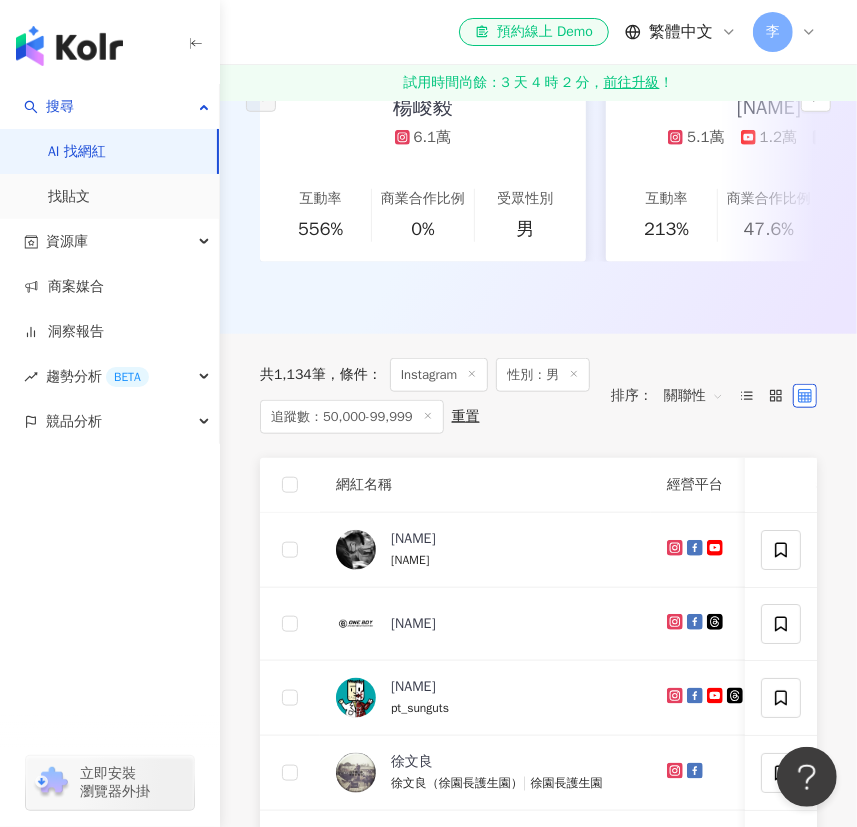 scroll, scrollTop: 818, scrollLeft: 0, axis: vertical 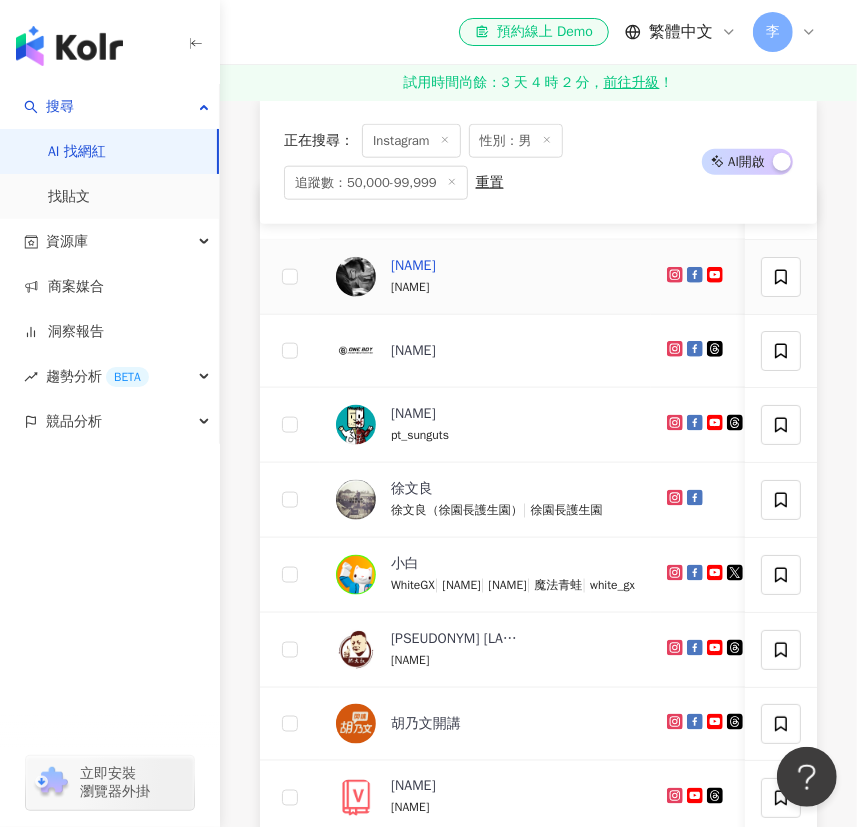 click on "[NAME]" at bounding box center (413, 266) 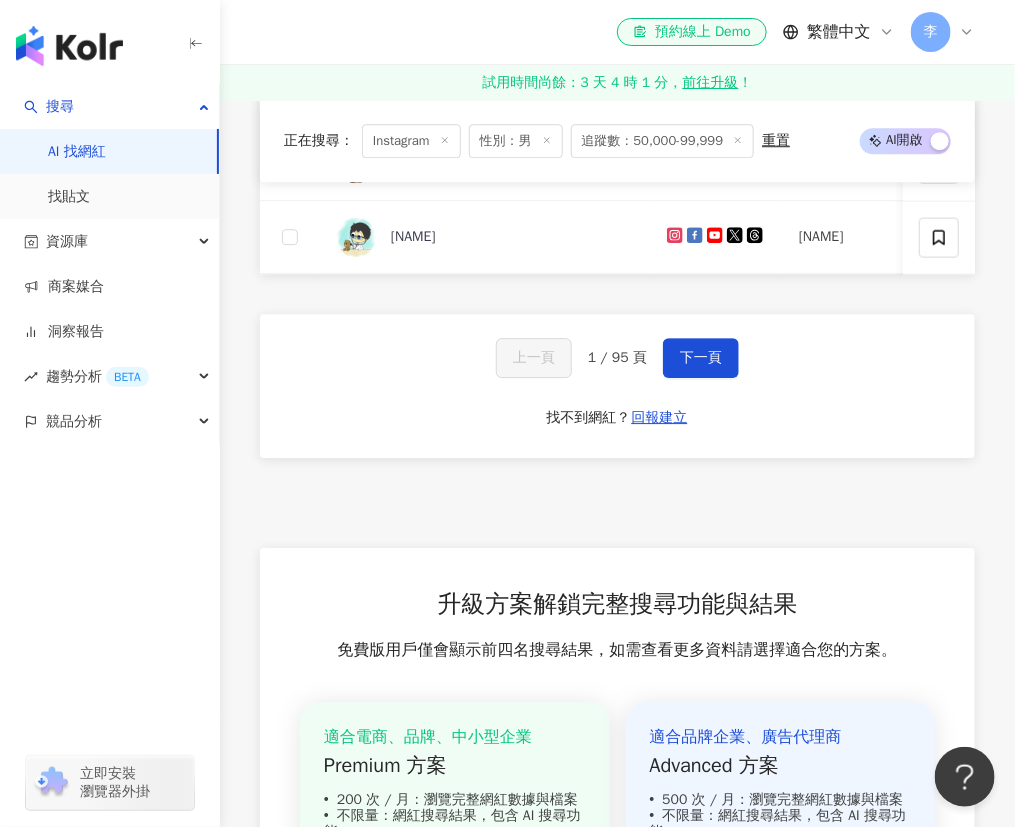 scroll, scrollTop: 1327, scrollLeft: 0, axis: vertical 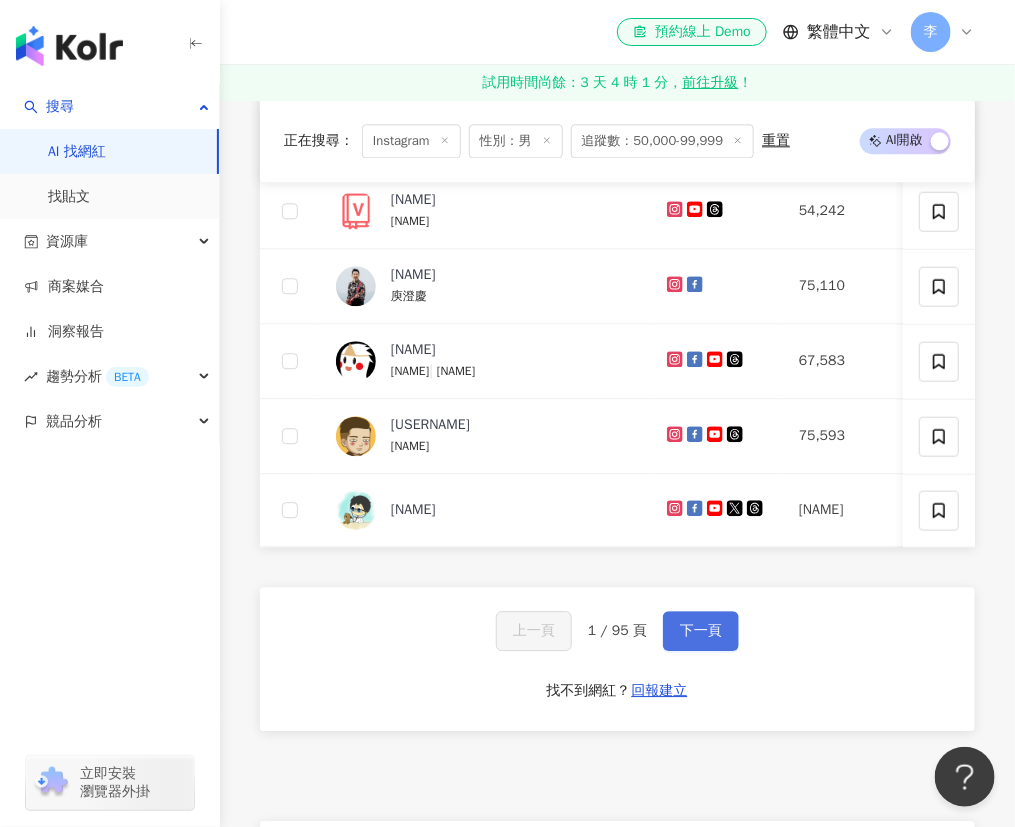 click on "下一頁" at bounding box center [701, 631] 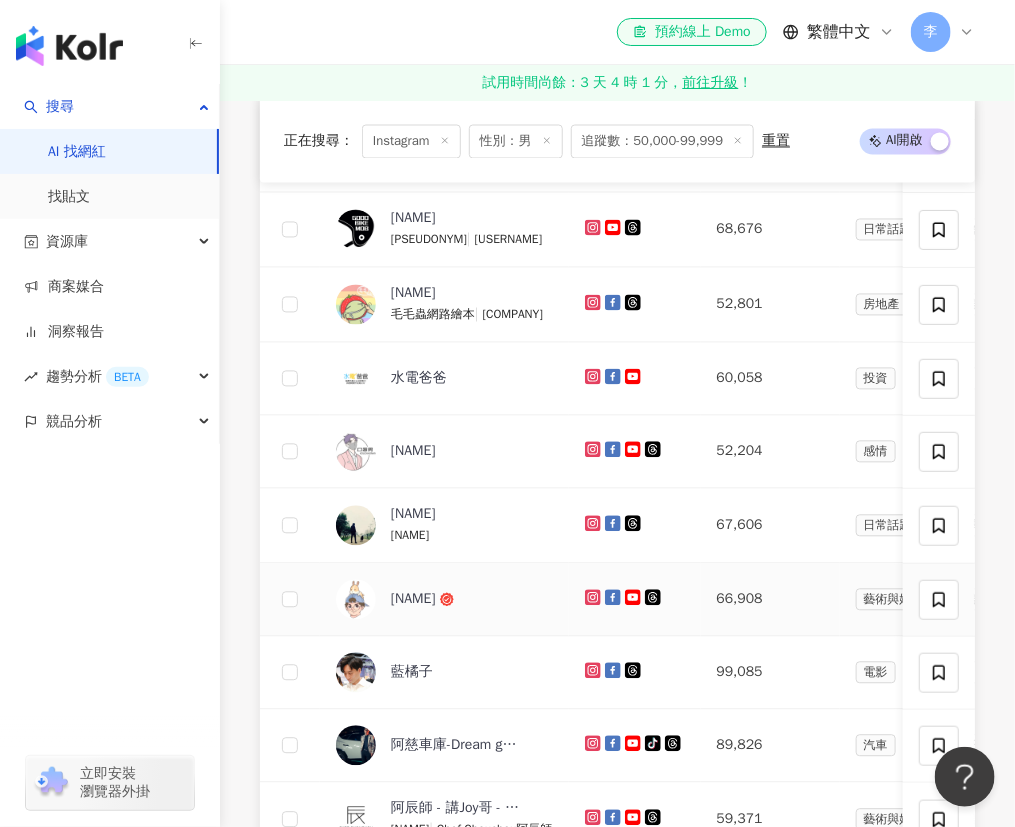 scroll, scrollTop: 1054, scrollLeft: 0, axis: vertical 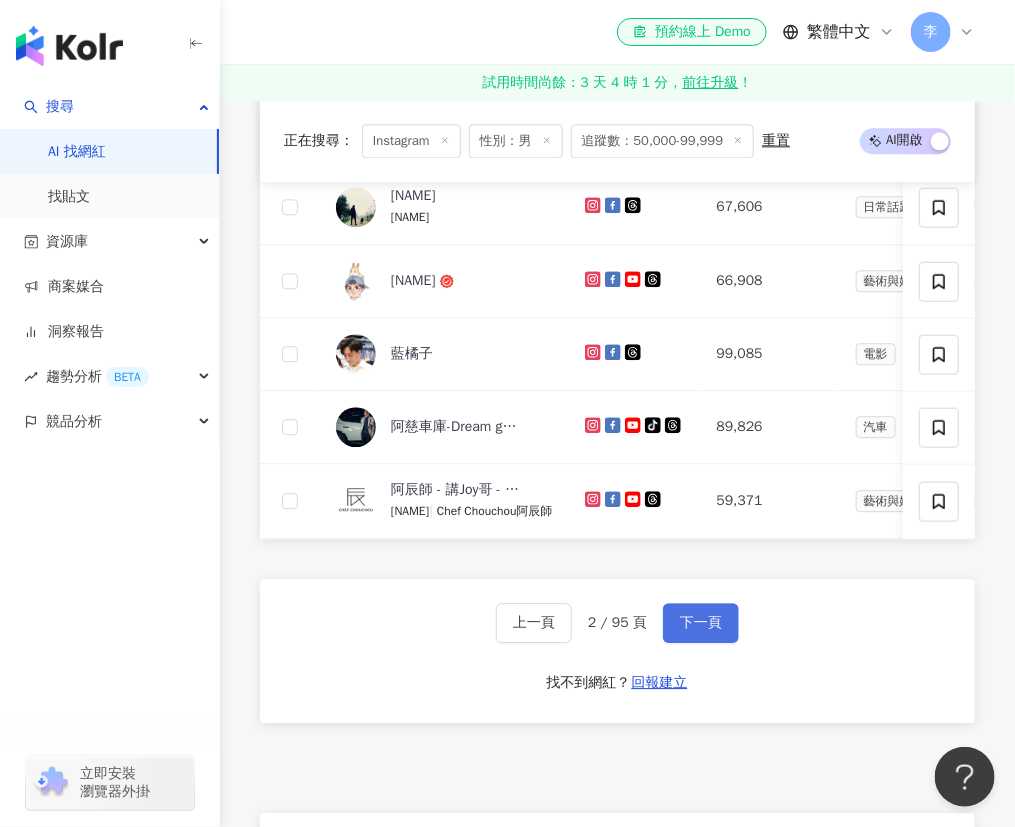 click on "下一頁" at bounding box center [701, 623] 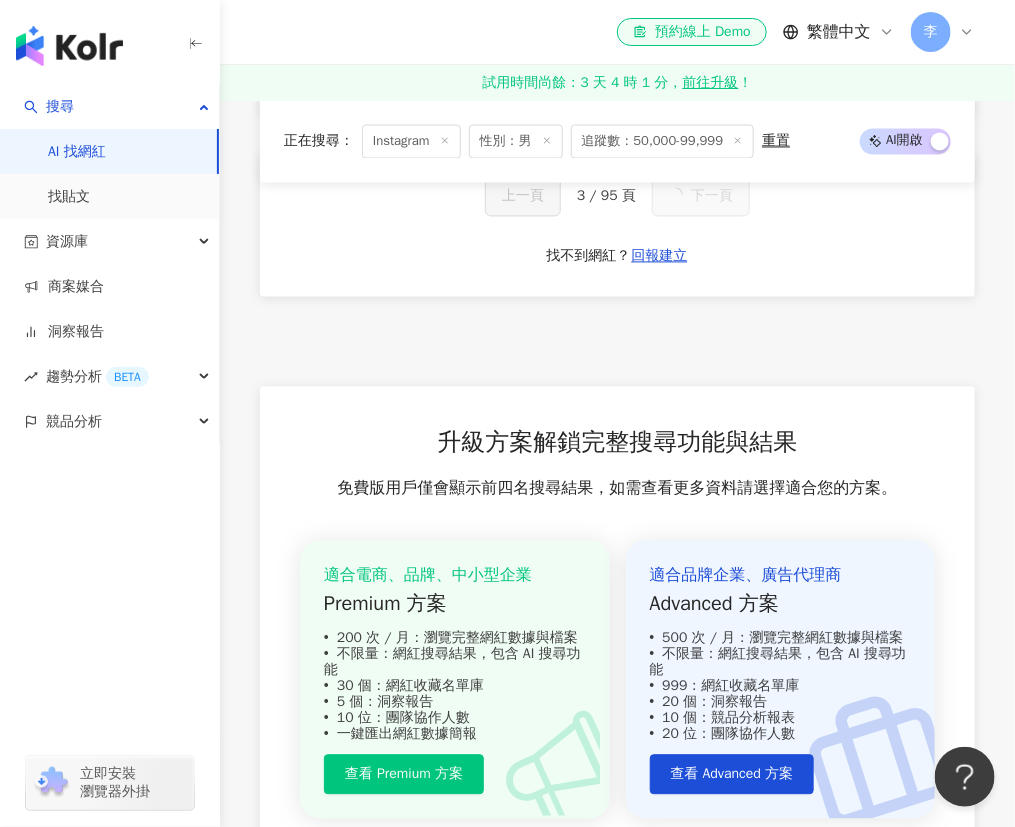 scroll, scrollTop: 509, scrollLeft: 0, axis: vertical 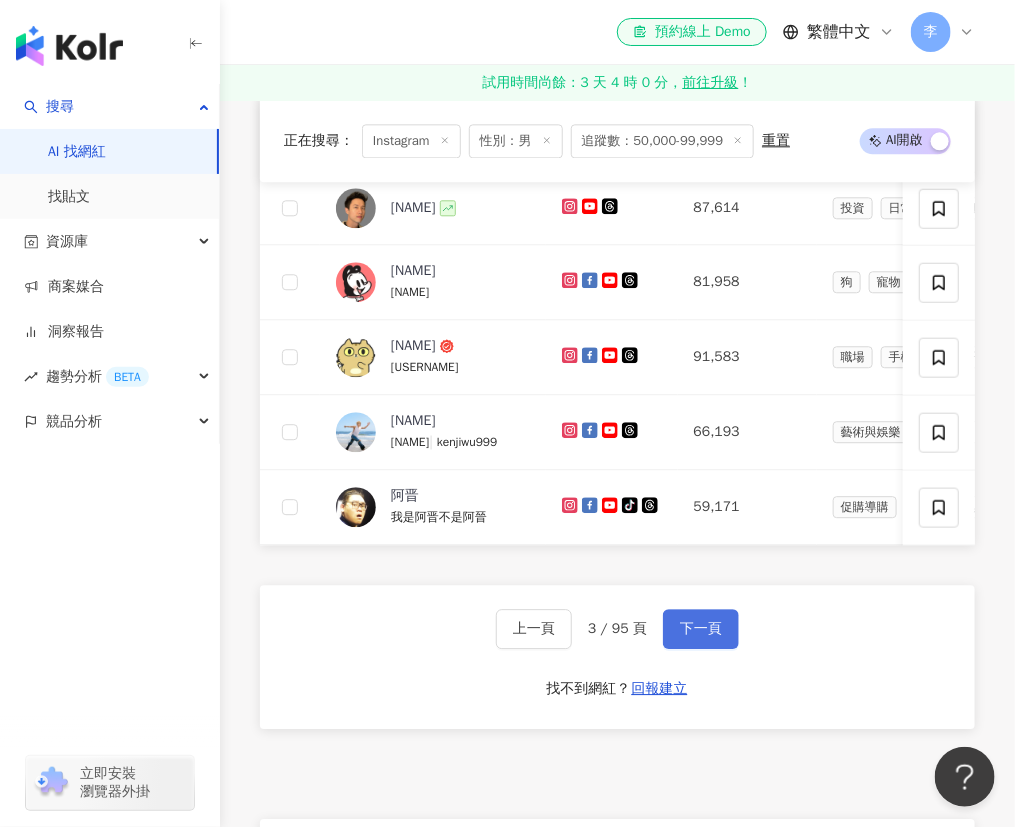 click on "下一頁" at bounding box center (701, 629) 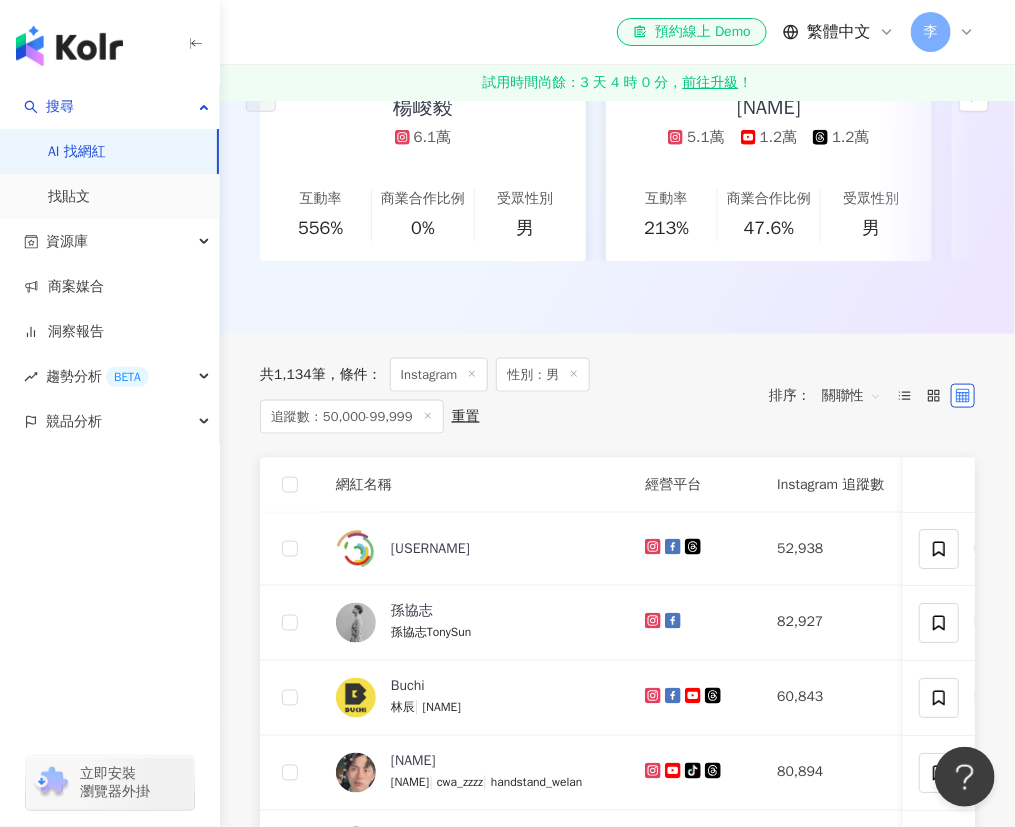 scroll, scrollTop: 781, scrollLeft: 0, axis: vertical 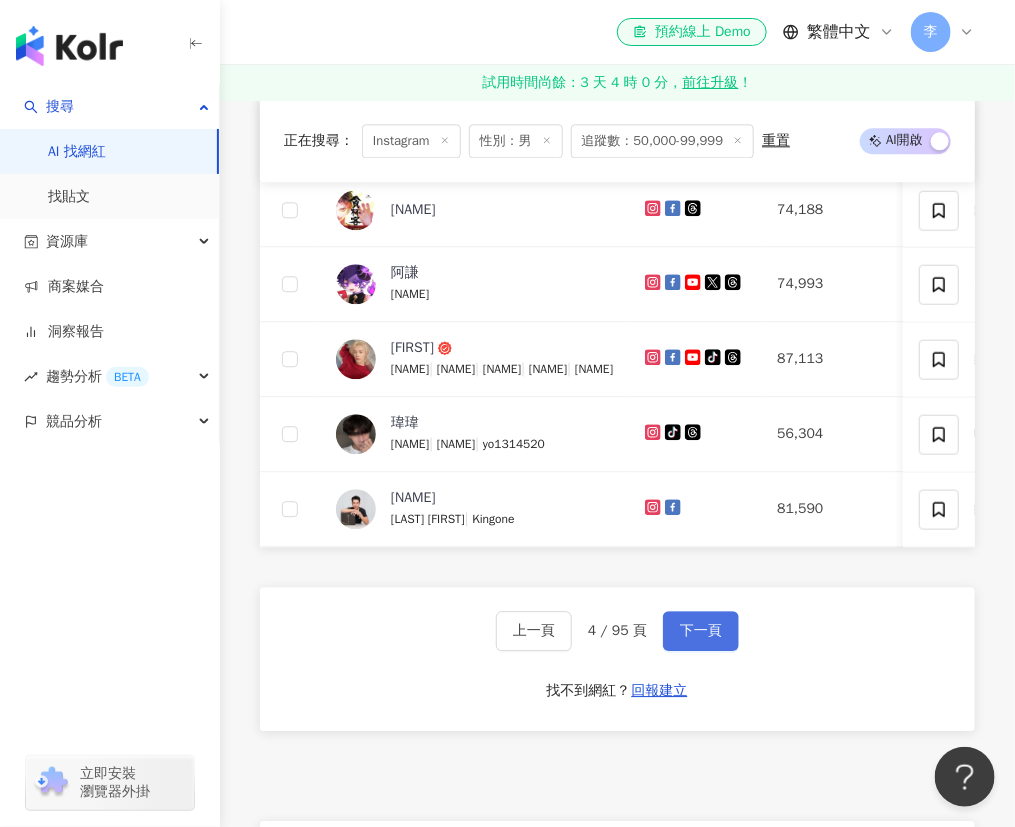 click on "下一頁" at bounding box center [701, 631] 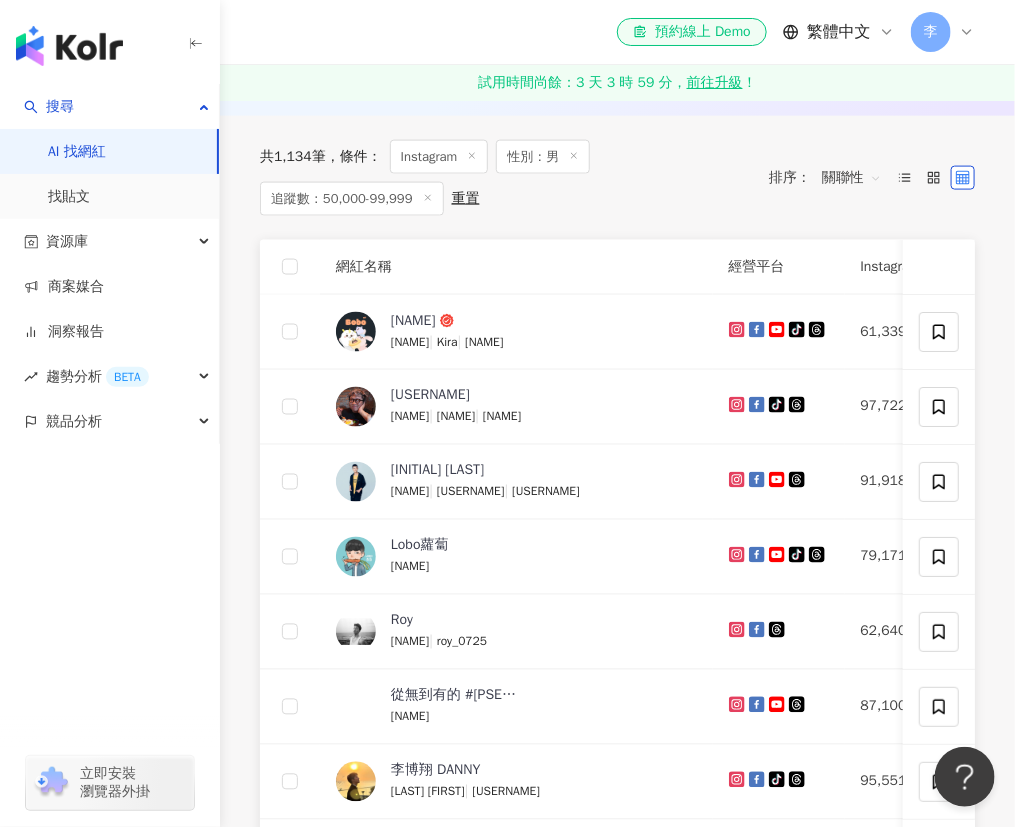 scroll, scrollTop: 781, scrollLeft: 0, axis: vertical 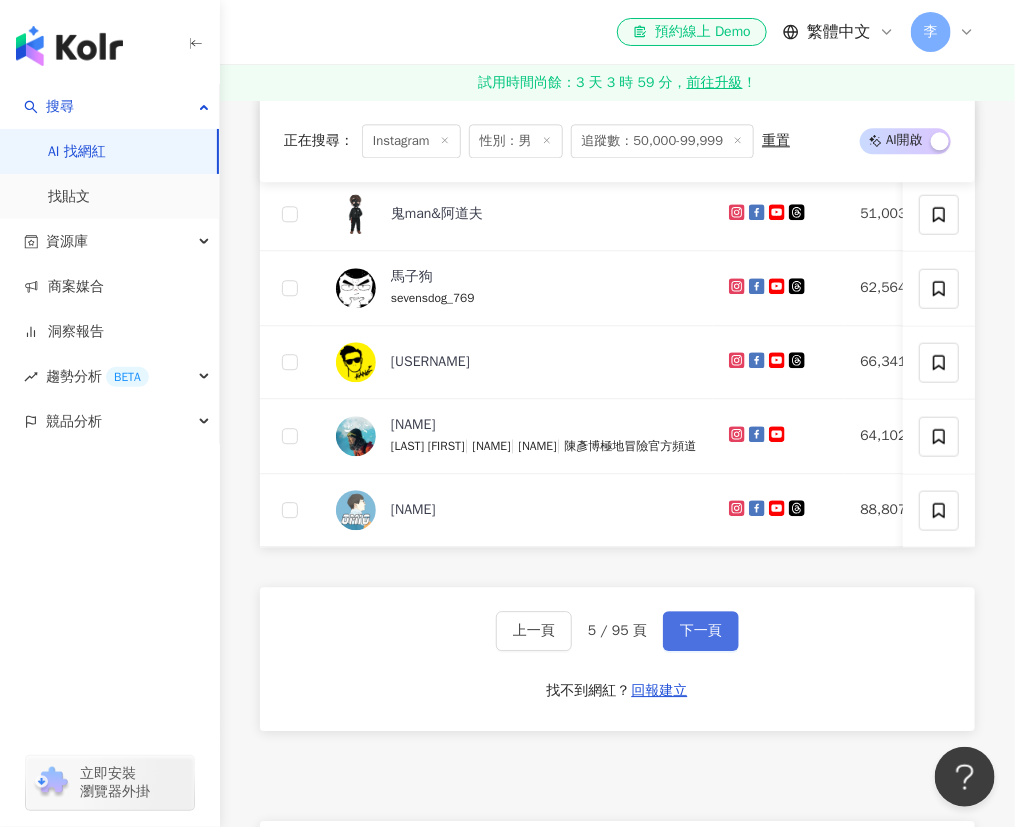 click on "下一頁" at bounding box center [701, 631] 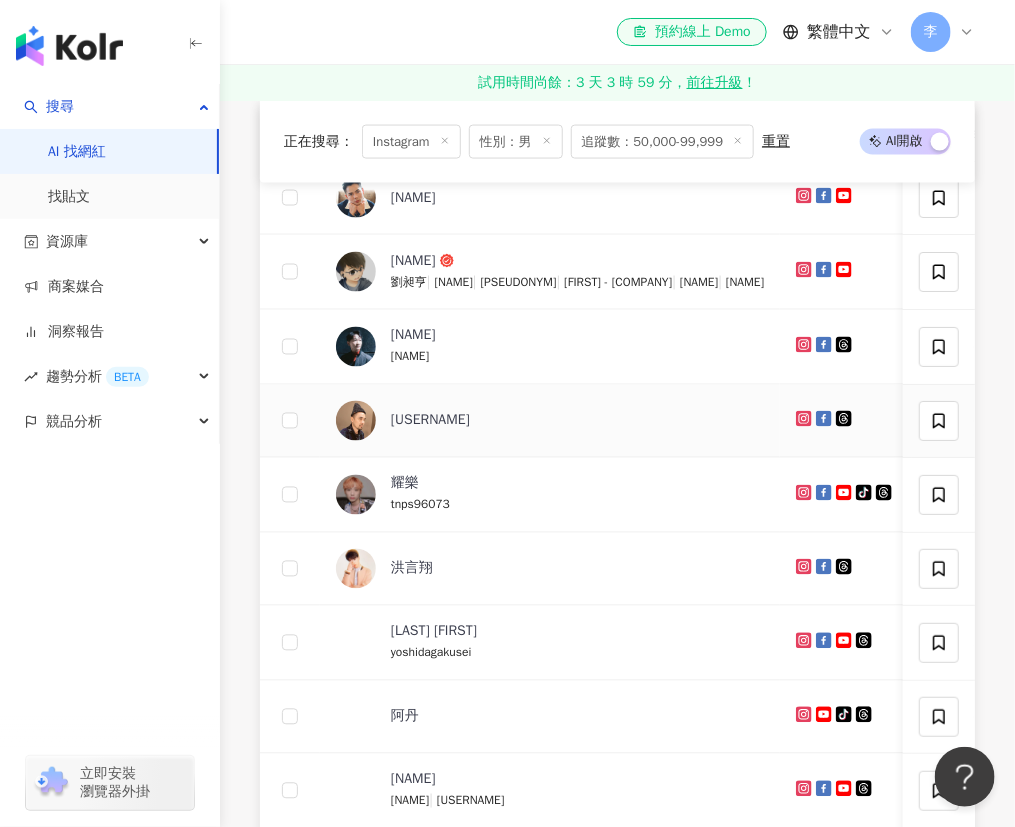 scroll, scrollTop: 545, scrollLeft: 0, axis: vertical 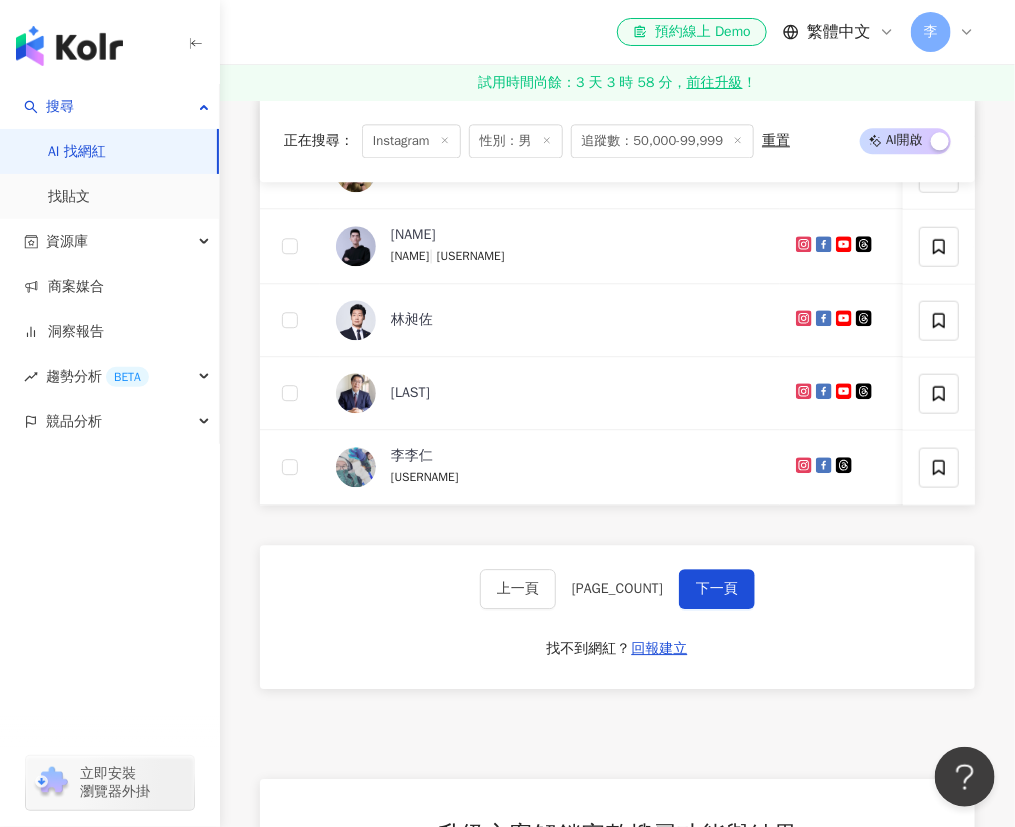 drag, startPoint x: 713, startPoint y: 617, endPoint x: 740, endPoint y: 617, distance: 27 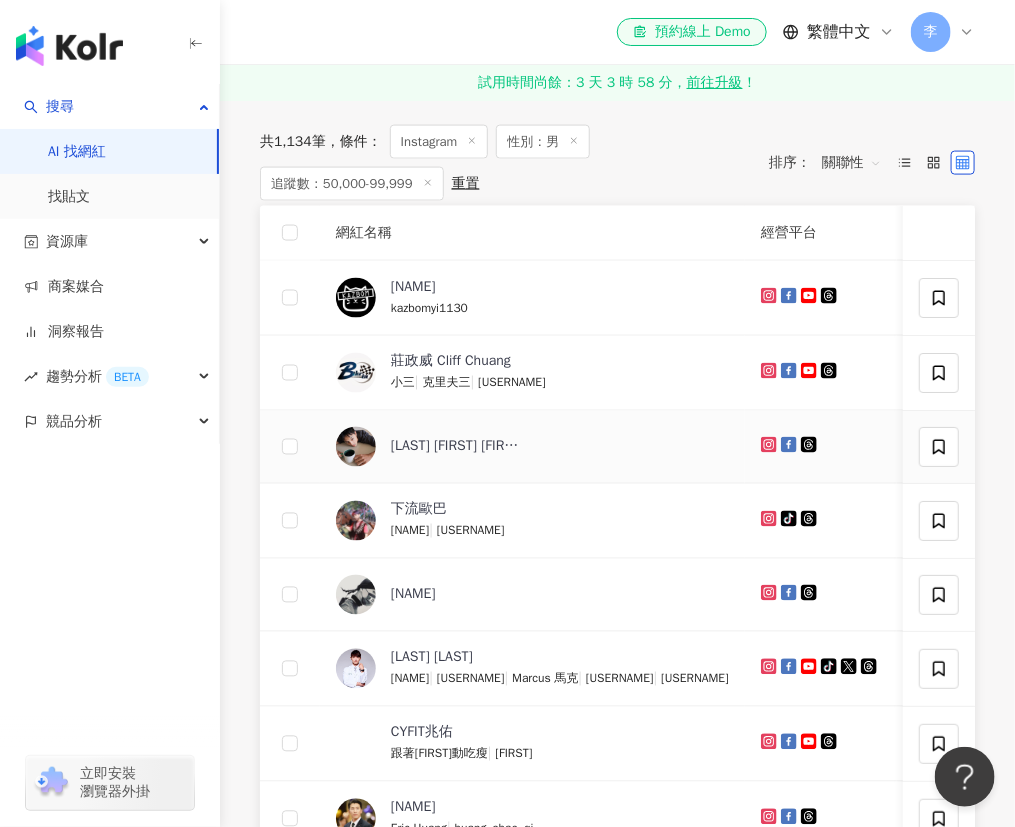 scroll, scrollTop: 818, scrollLeft: 0, axis: vertical 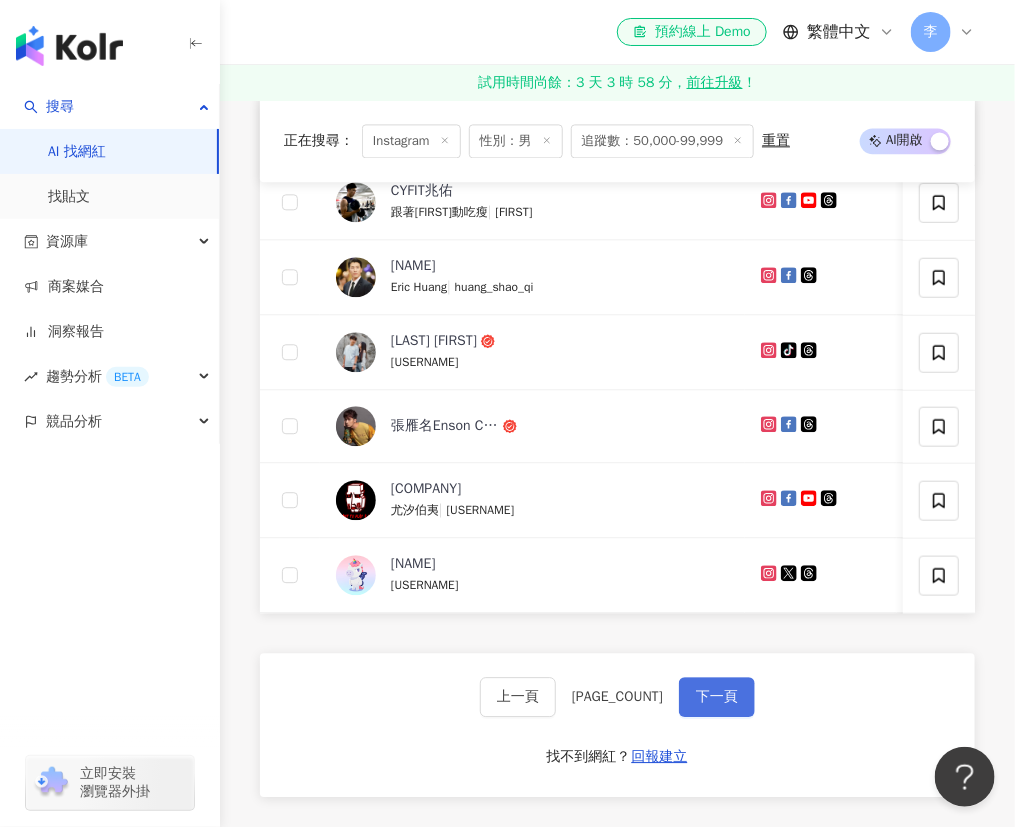 click on "下一頁" at bounding box center [717, 697] 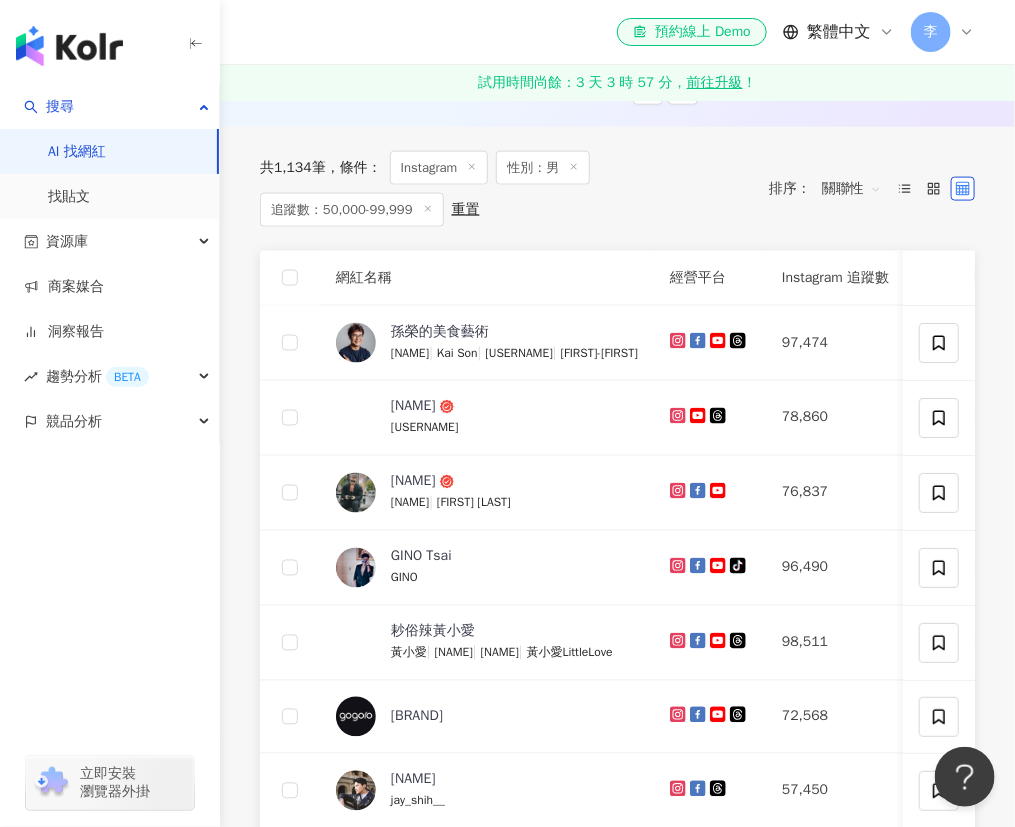 scroll, scrollTop: 0, scrollLeft: 0, axis: both 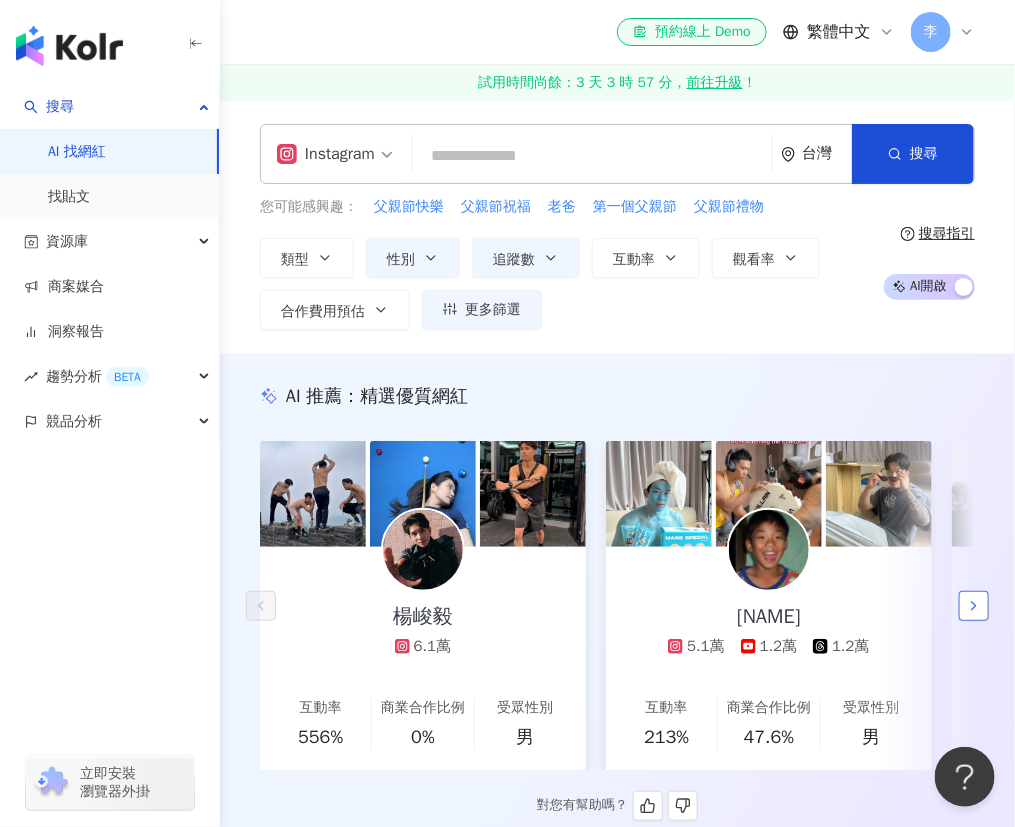 click 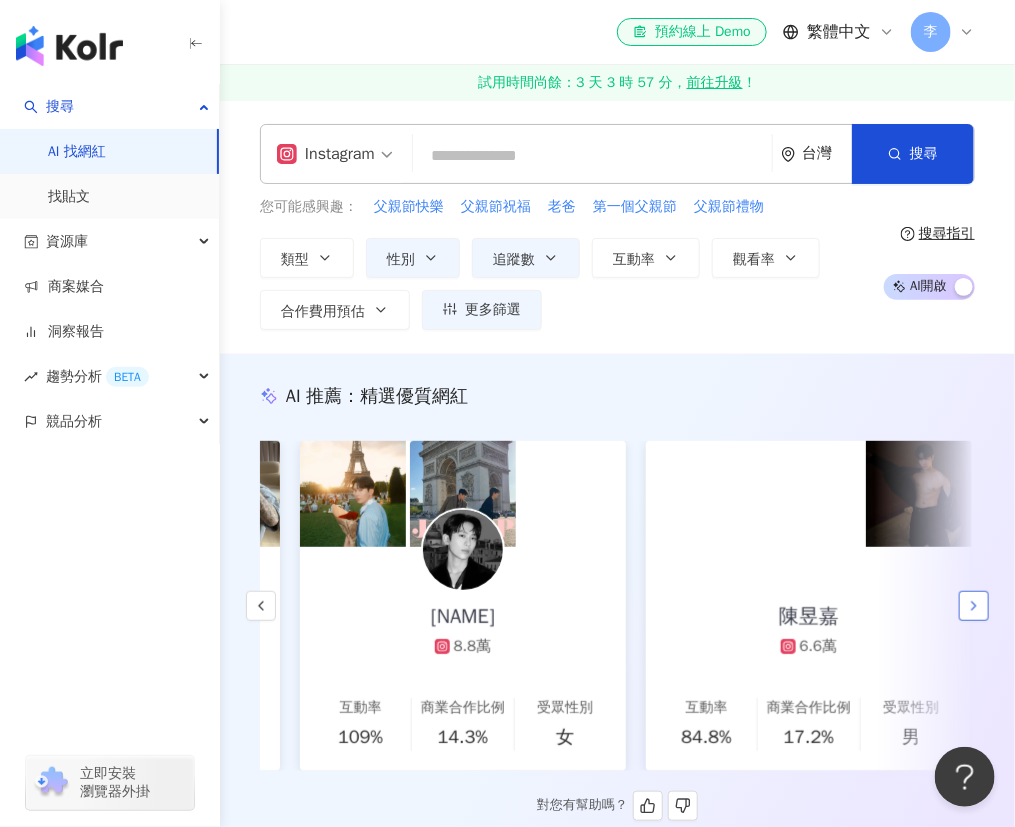 scroll, scrollTop: 0, scrollLeft: 691, axis: horizontal 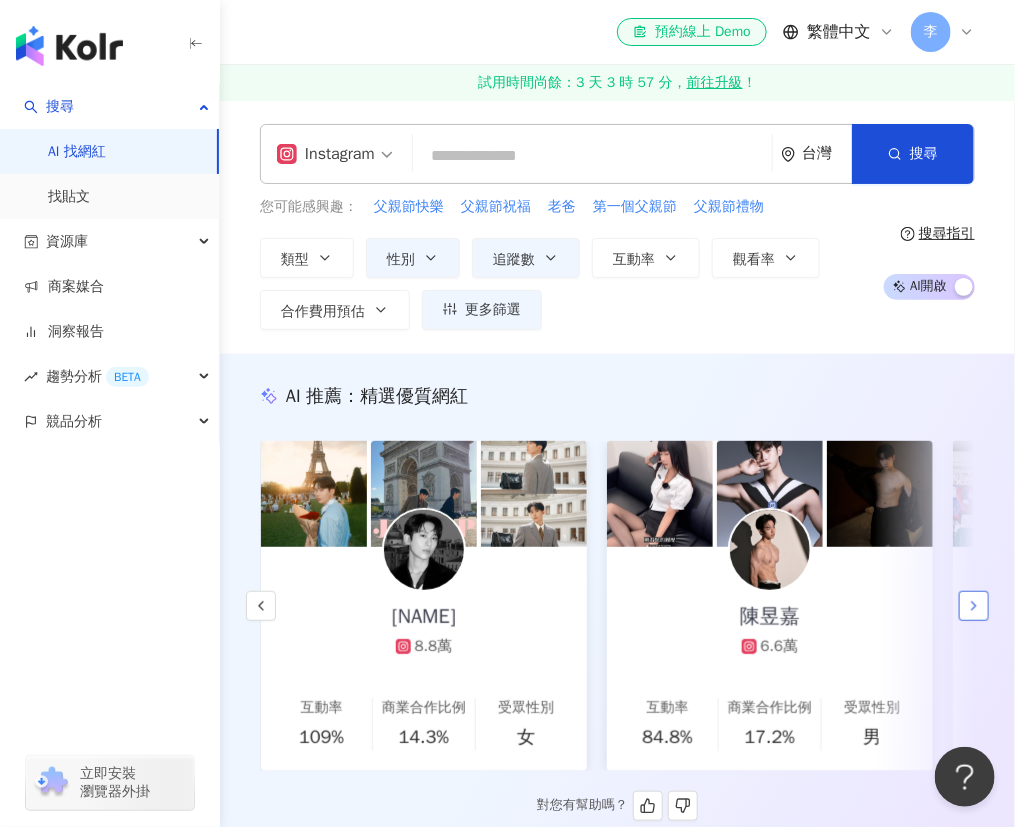 click at bounding box center [974, 606] 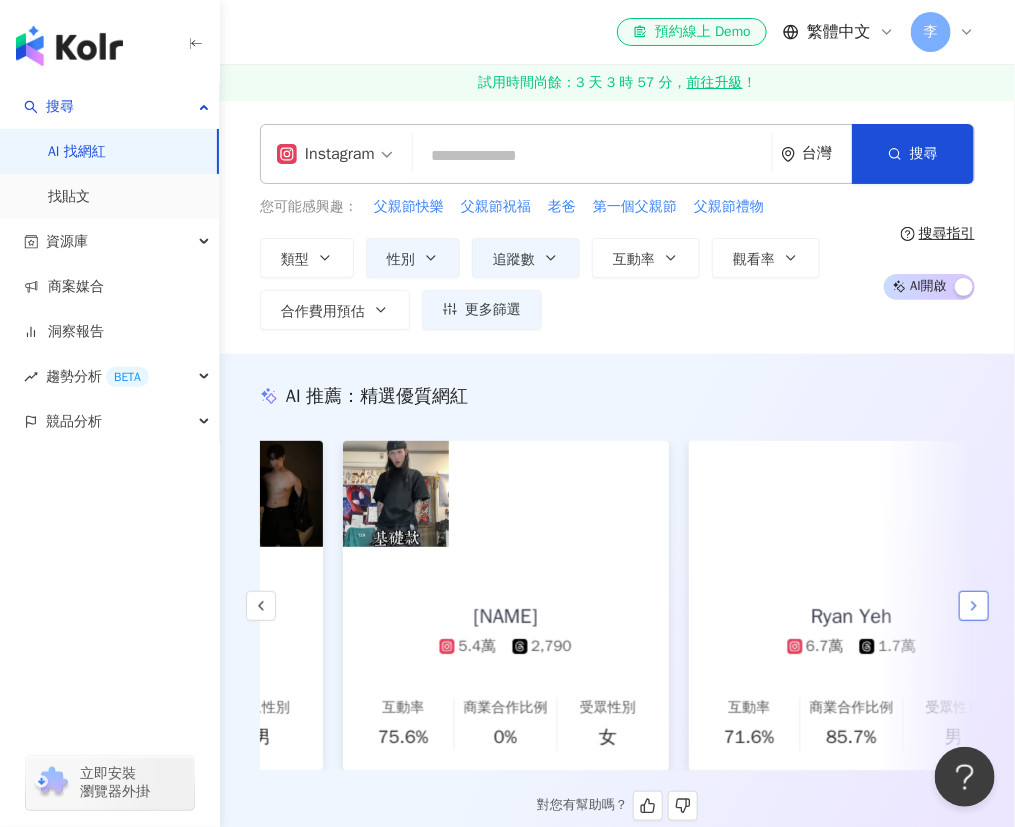scroll, scrollTop: 0, scrollLeft: 1383, axis: horizontal 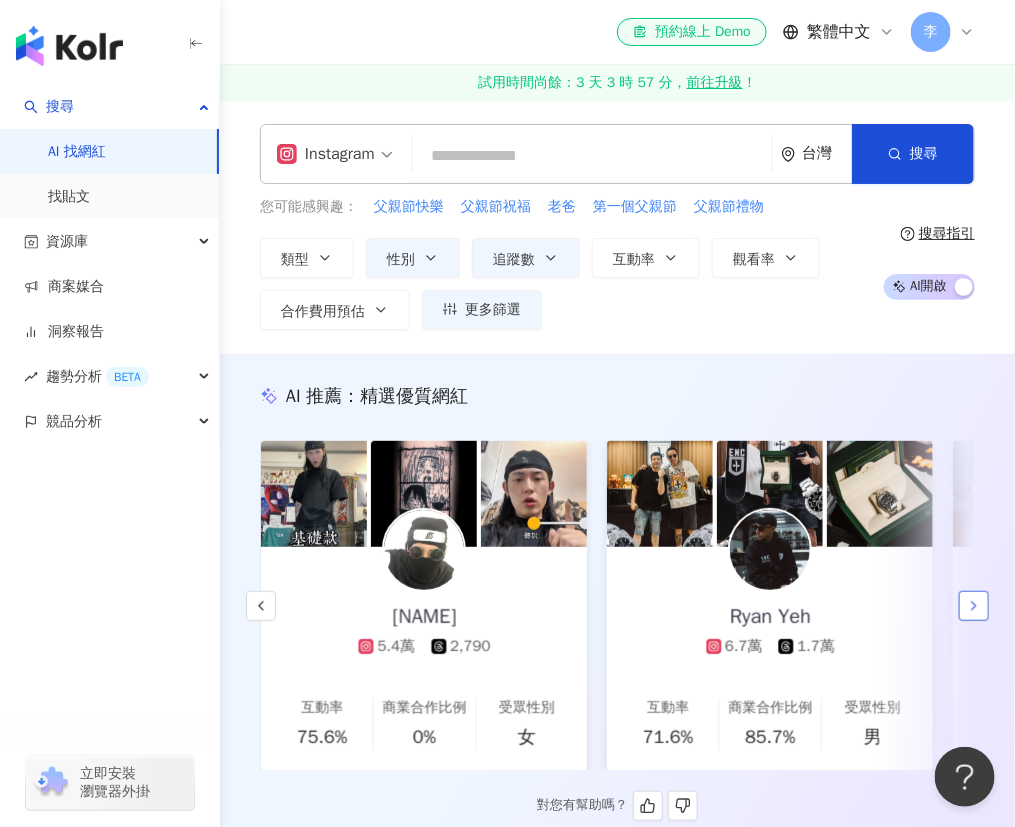 click 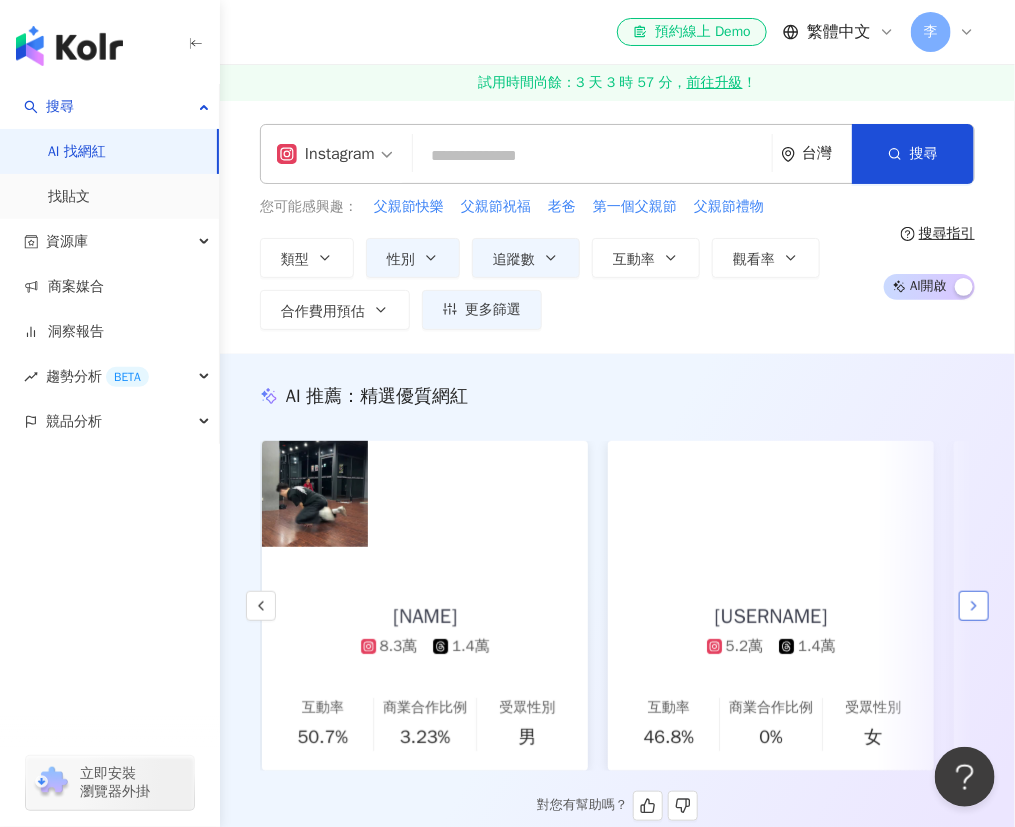 scroll, scrollTop: 0, scrollLeft: 2075, axis: horizontal 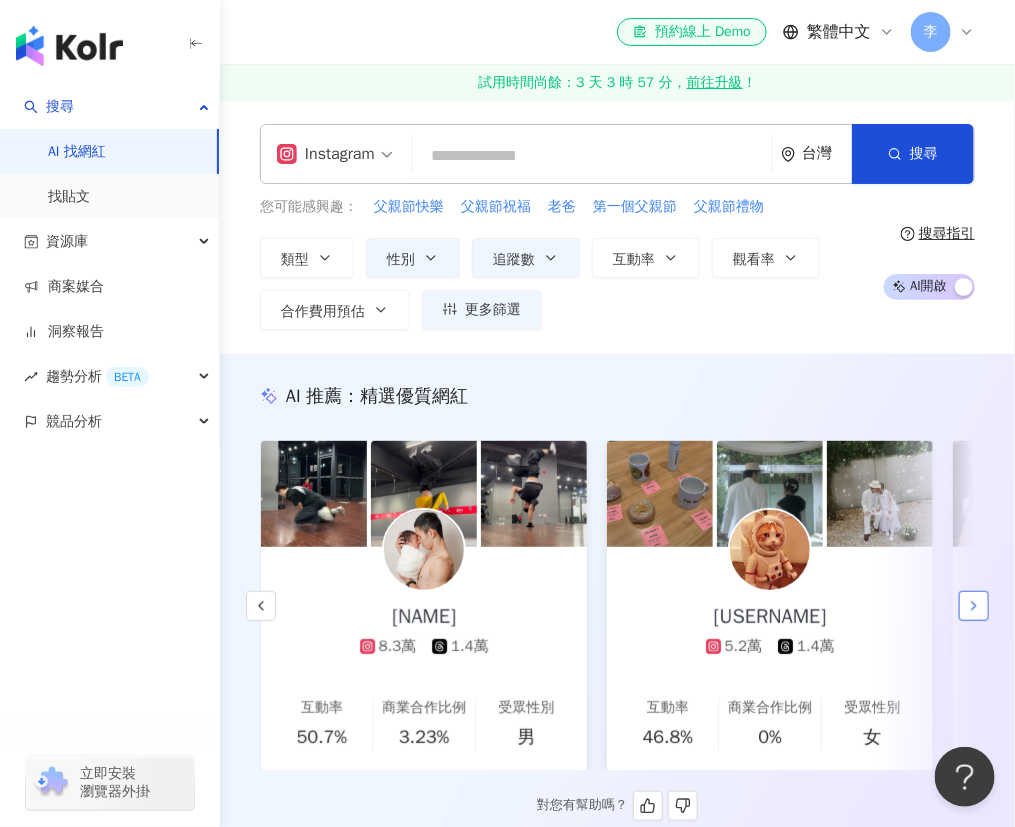 click 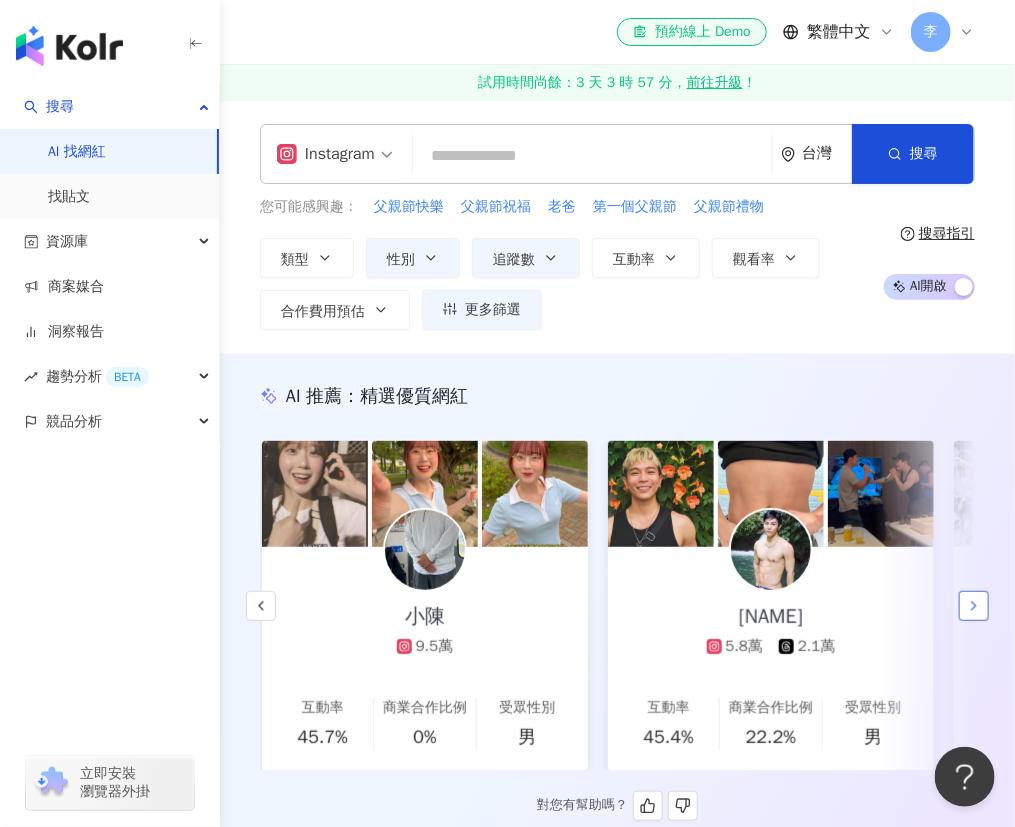 scroll, scrollTop: 0, scrollLeft: 2767, axis: horizontal 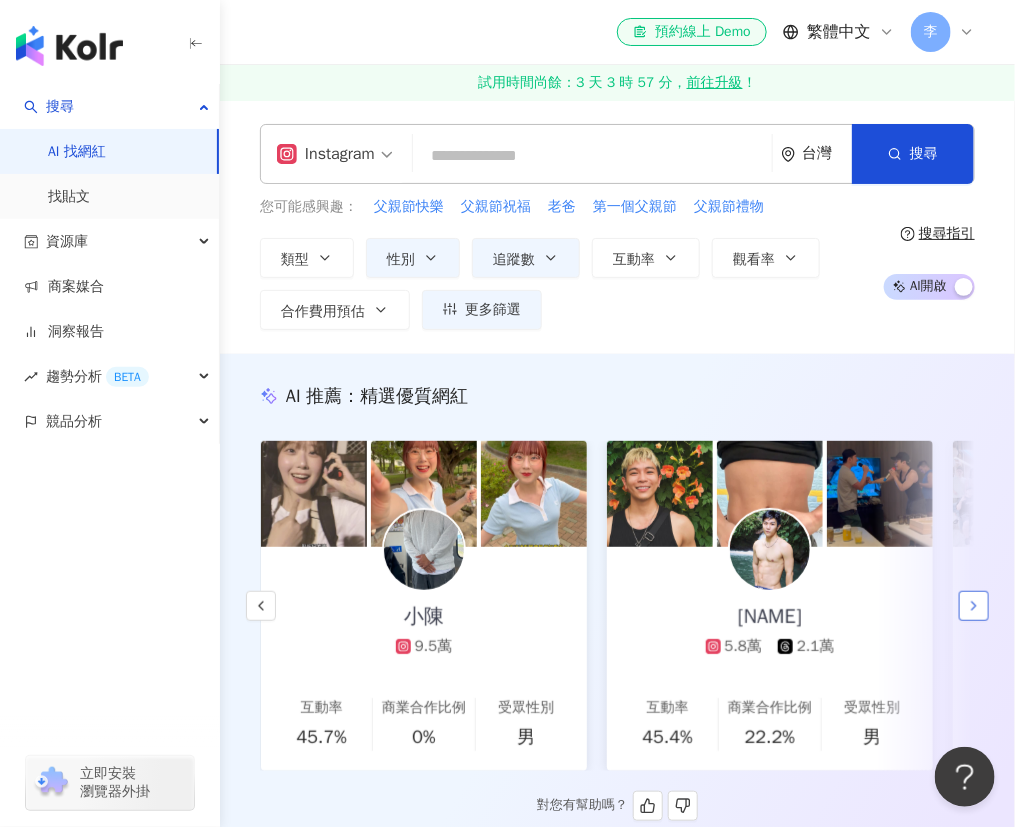 click 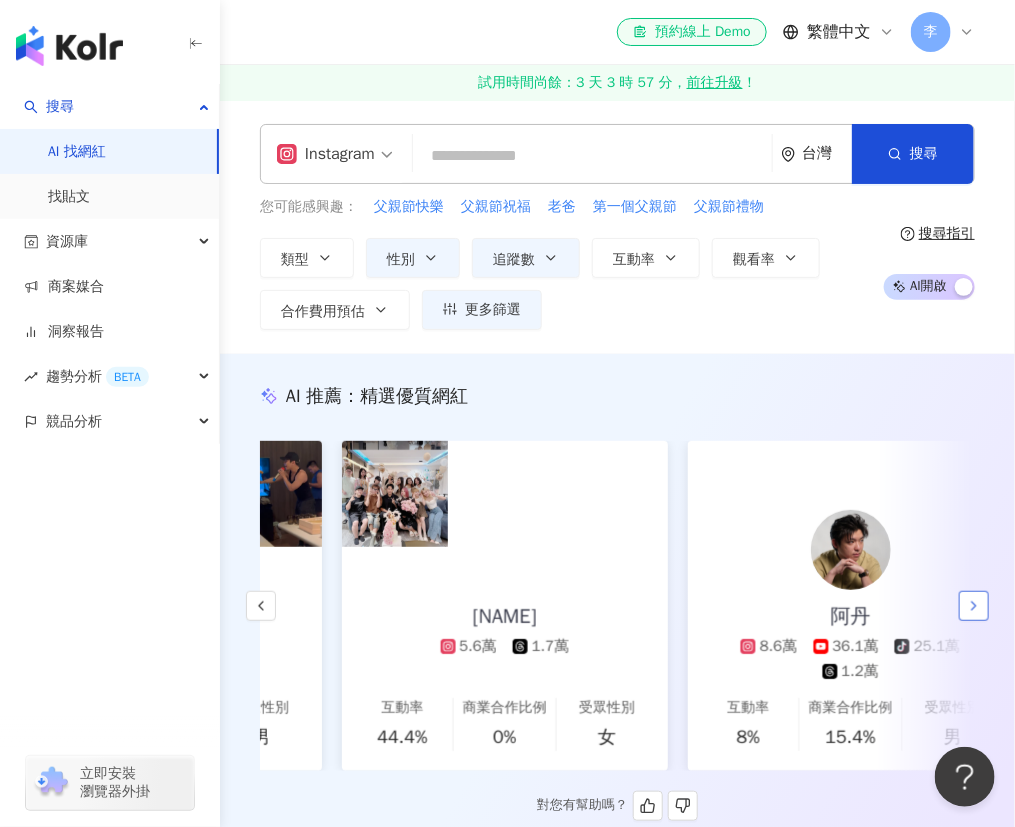scroll, scrollTop: 0, scrollLeft: 3459, axis: horizontal 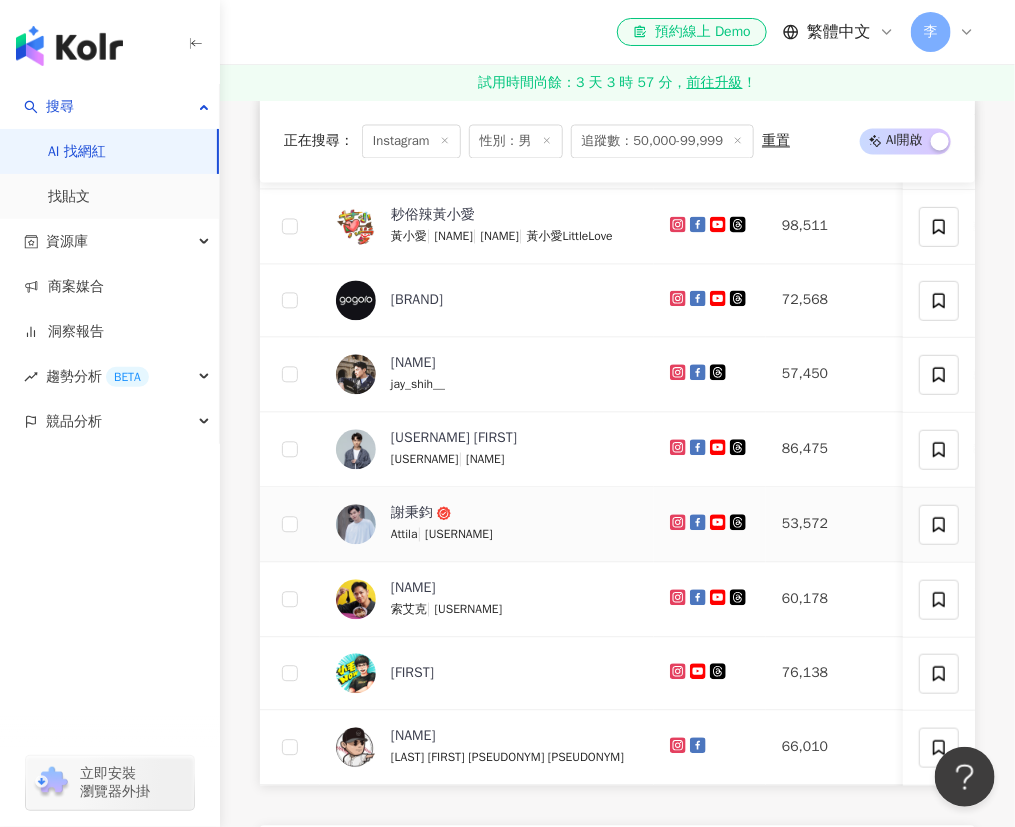 drag, startPoint x: 675, startPoint y: 536, endPoint x: 461, endPoint y: 480, distance: 221.20578 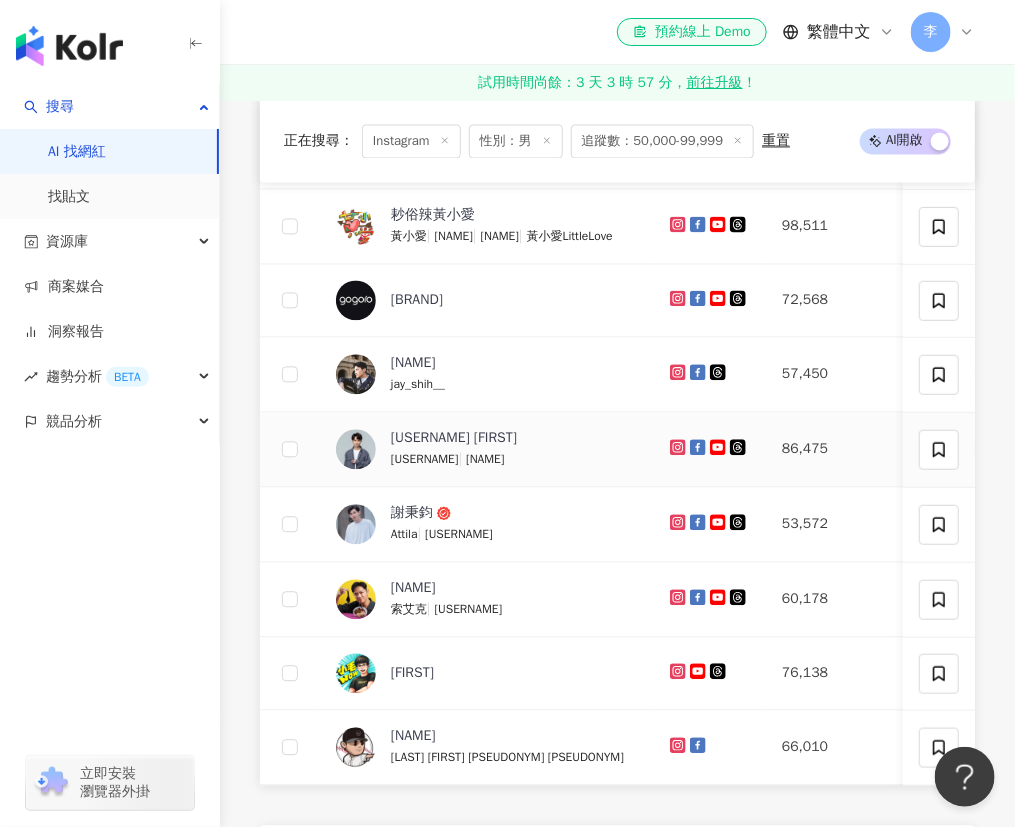 scroll, scrollTop: 1363, scrollLeft: 0, axis: vertical 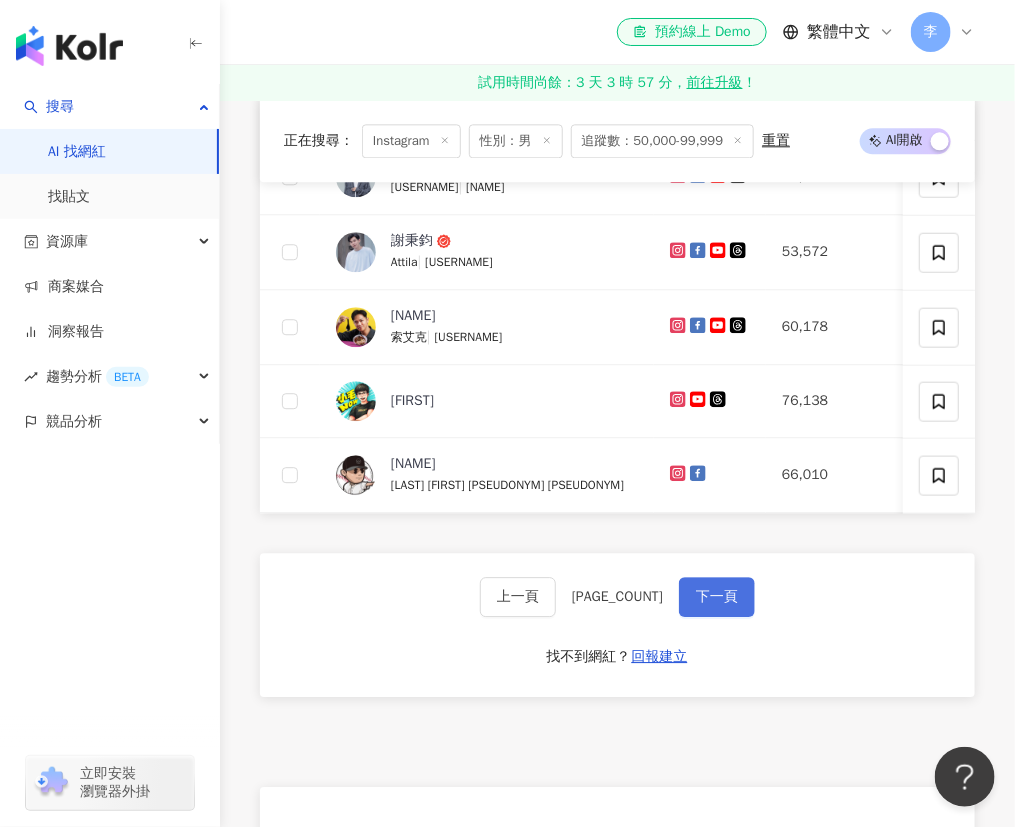 click on "下一頁" at bounding box center [717, 597] 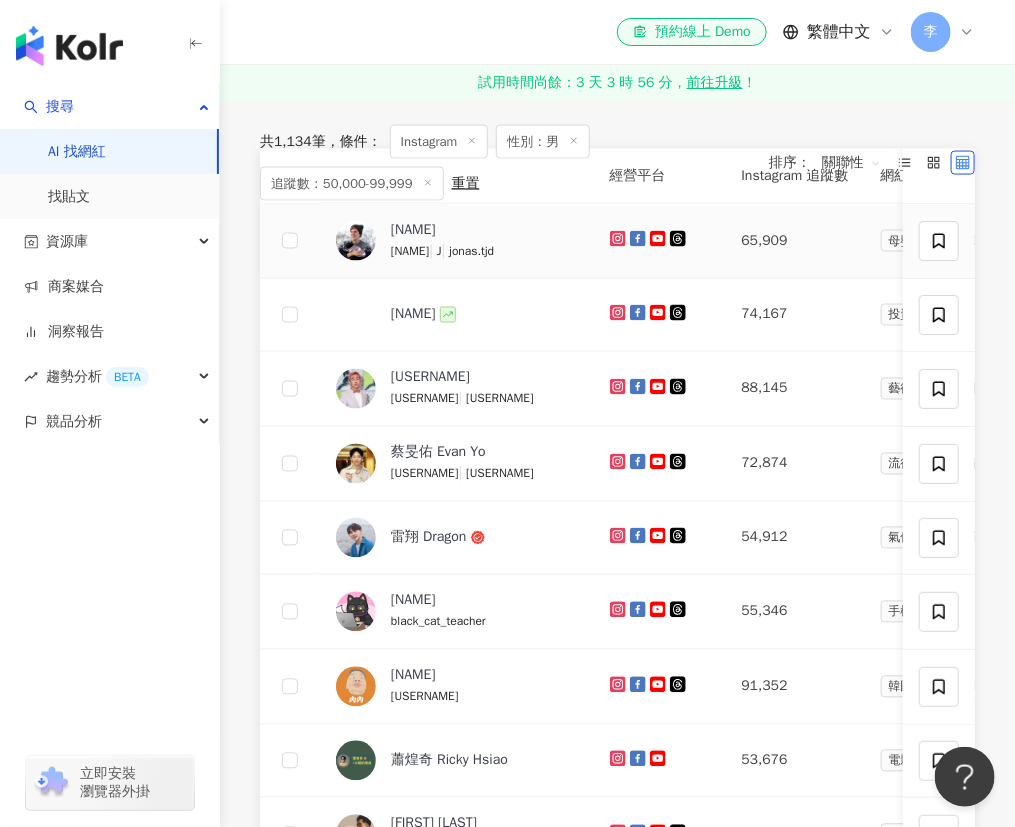 scroll, scrollTop: 545, scrollLeft: 0, axis: vertical 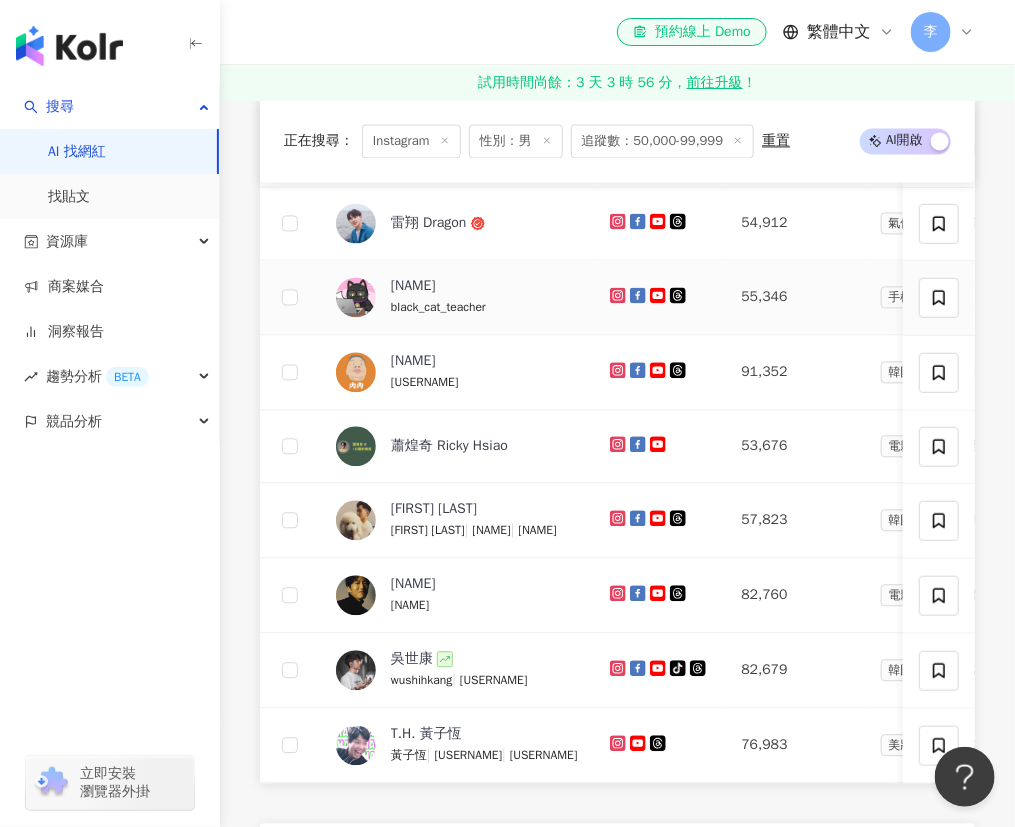 drag, startPoint x: 674, startPoint y: 306, endPoint x: 617, endPoint y: 359, distance: 77.83315 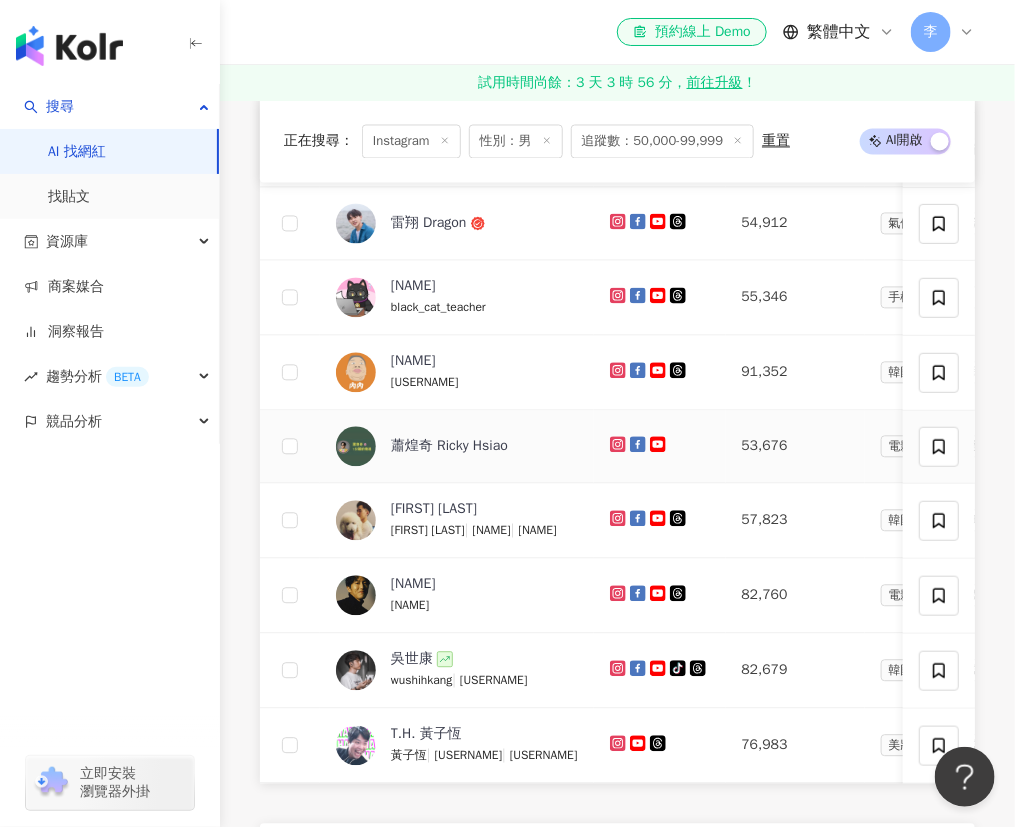 scroll, scrollTop: 1363, scrollLeft: 0, axis: vertical 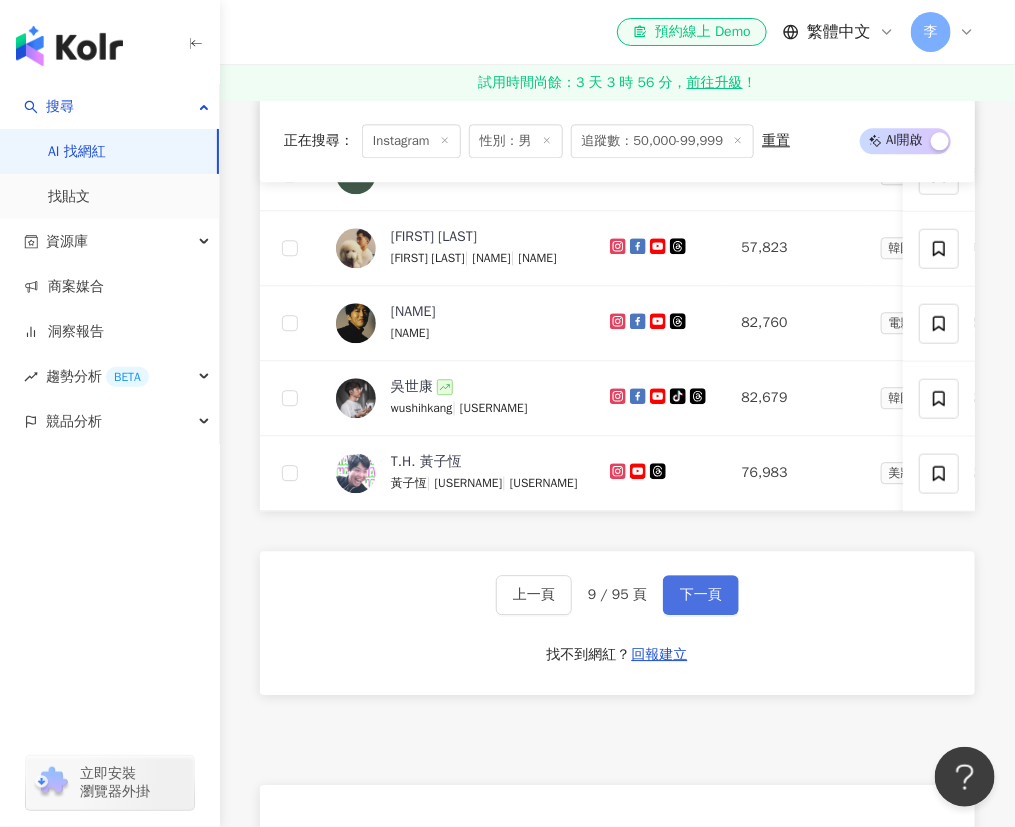 click on "下一頁" at bounding box center [701, 595] 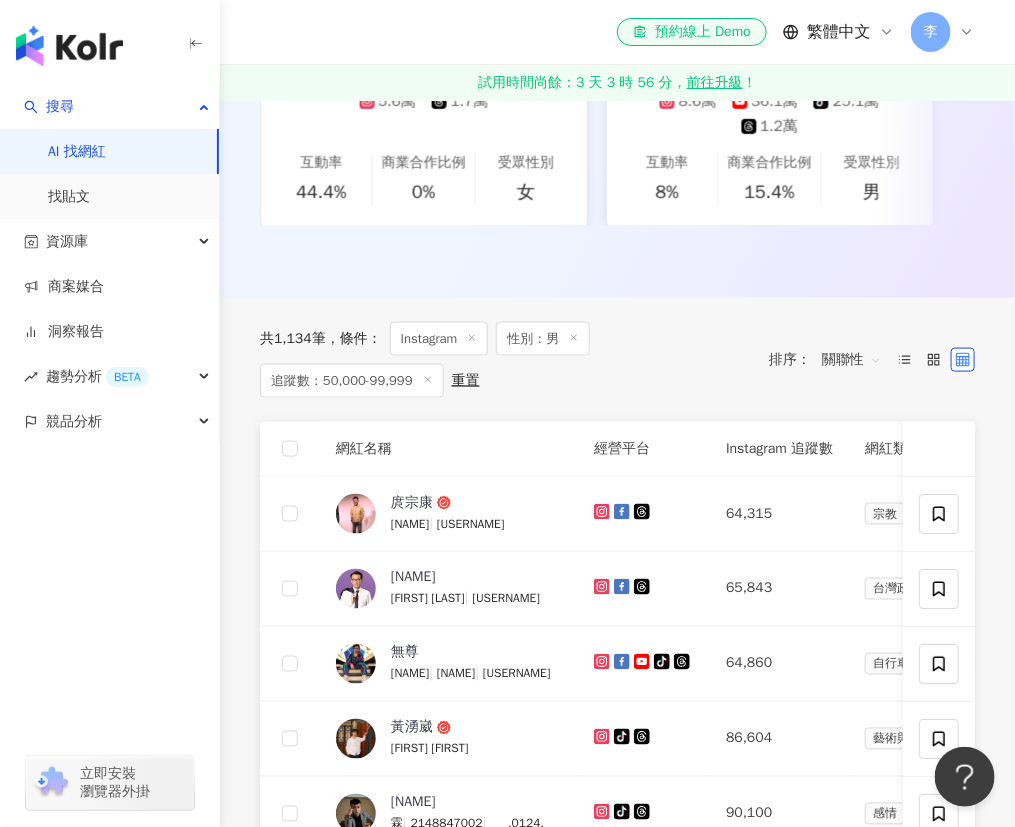 scroll, scrollTop: 818, scrollLeft: 0, axis: vertical 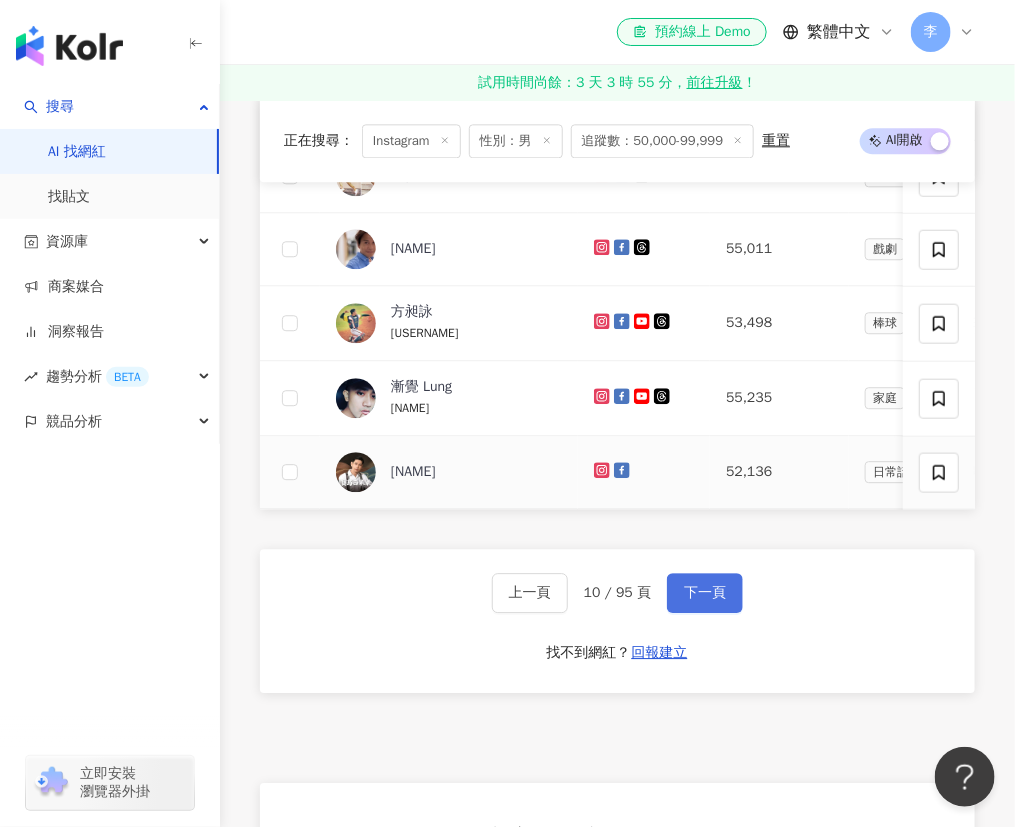 drag, startPoint x: 620, startPoint y: 482, endPoint x: 690, endPoint y: 603, distance: 139.78912 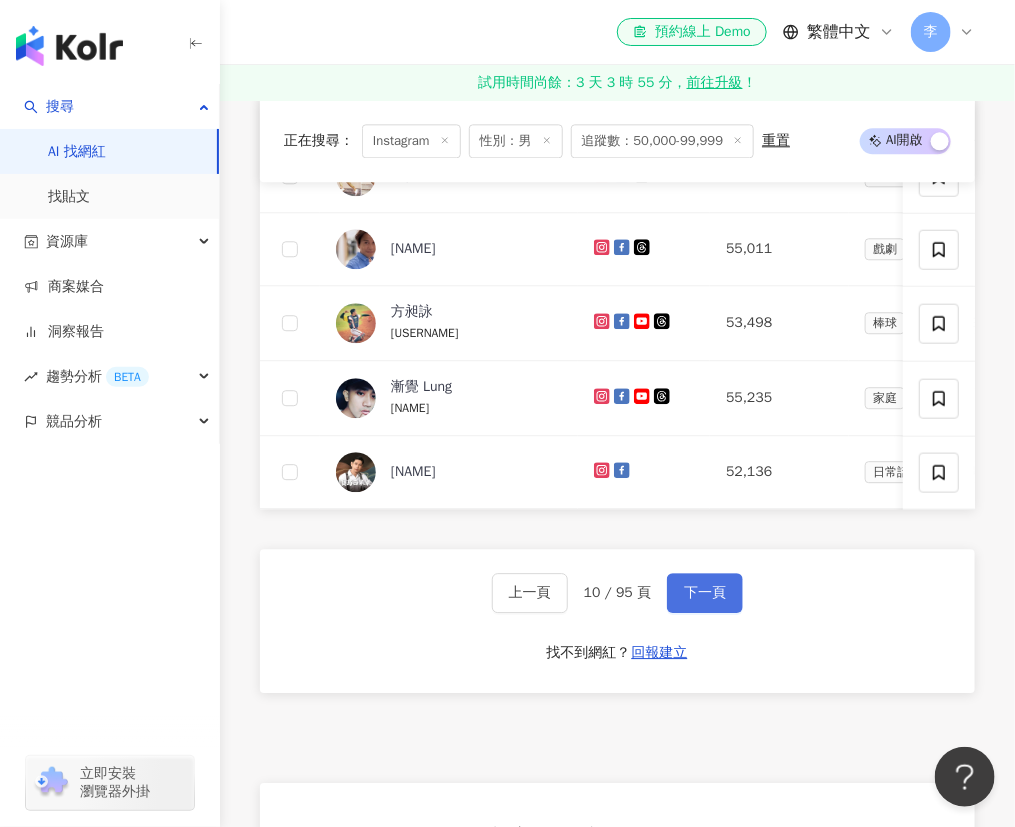 click on "下一頁" at bounding box center [705, 593] 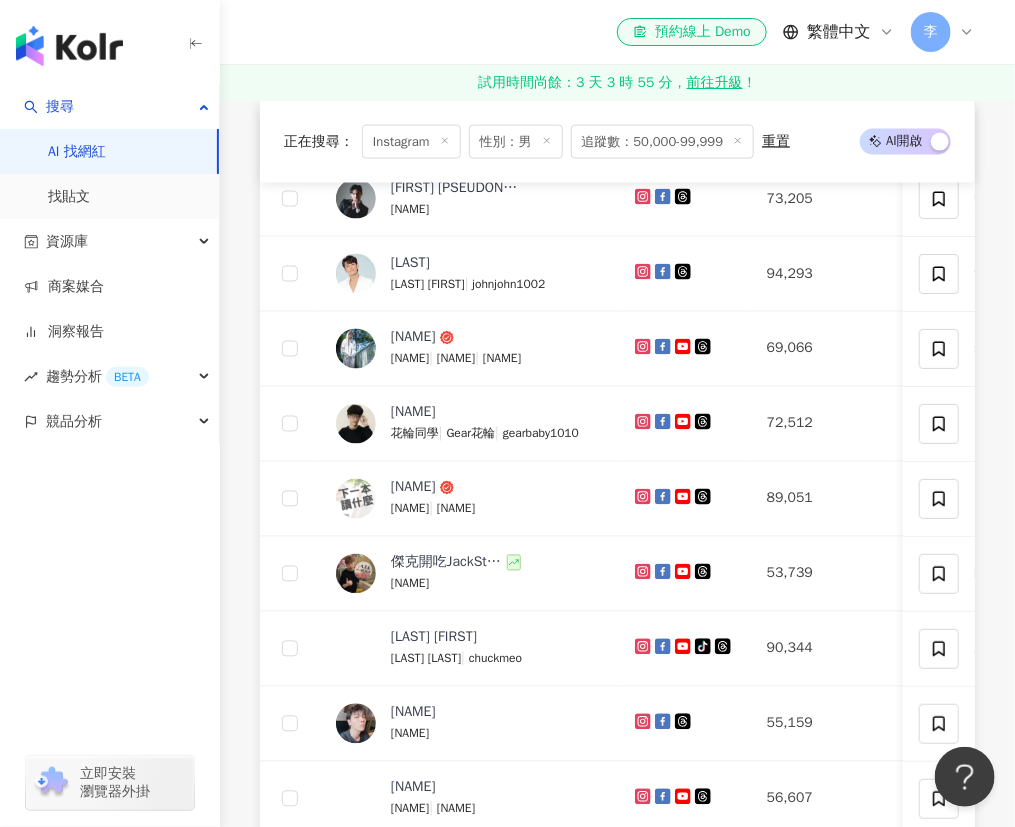 scroll, scrollTop: 545, scrollLeft: 0, axis: vertical 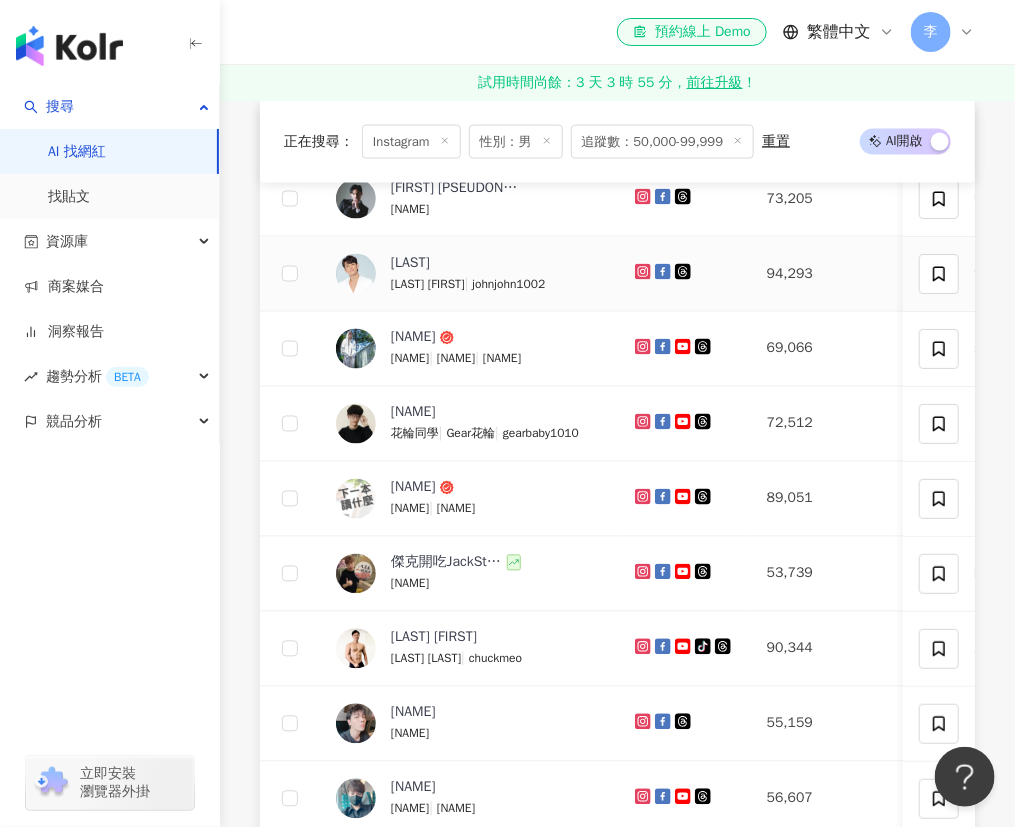 drag, startPoint x: 743, startPoint y: 283, endPoint x: 742, endPoint y: 295, distance: 12.0415945 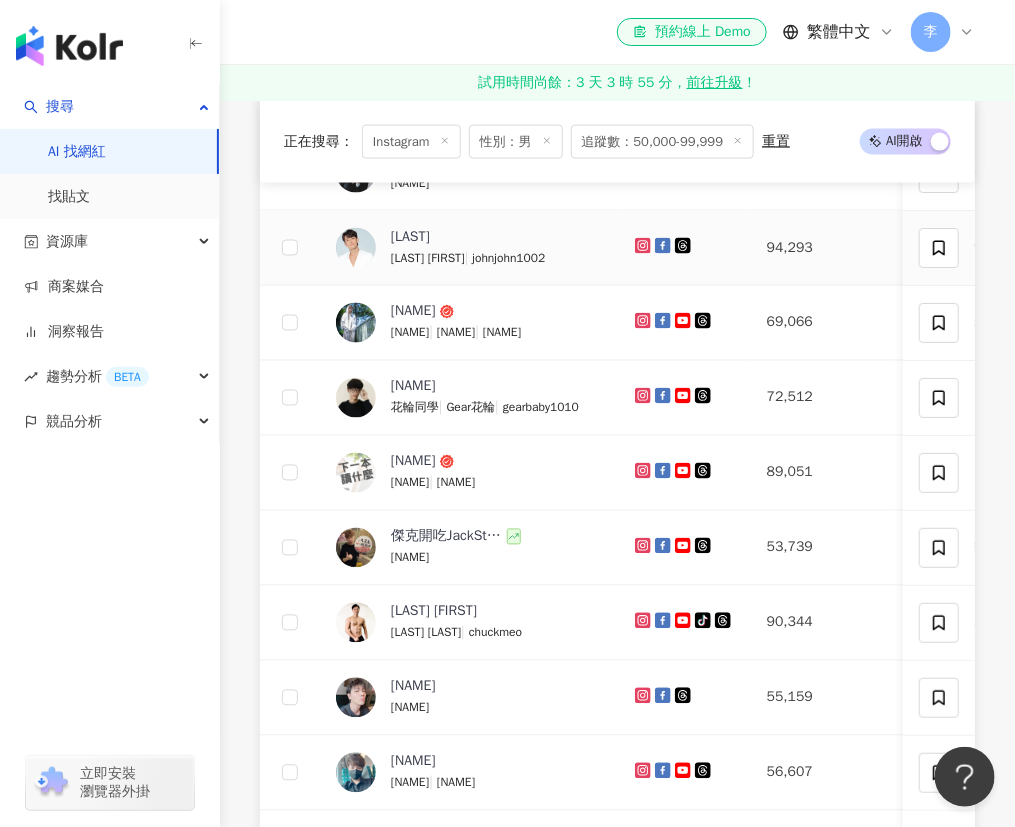 scroll, scrollTop: 818, scrollLeft: 0, axis: vertical 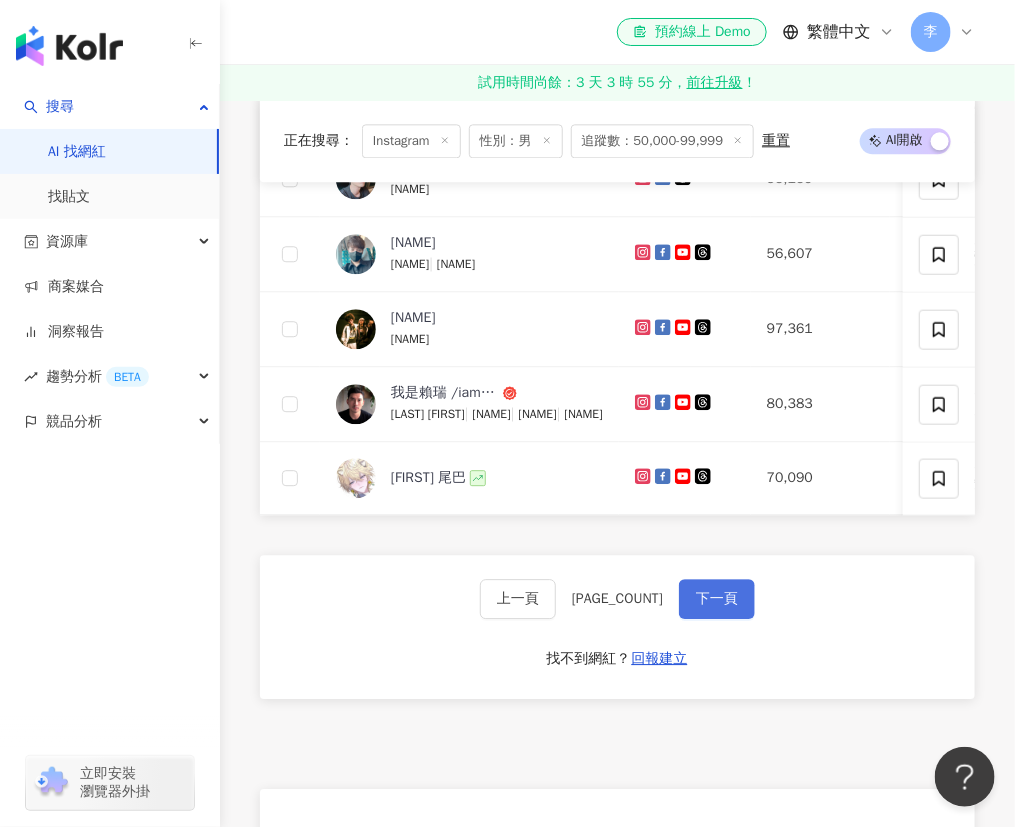 click on "下一頁" at bounding box center [717, 599] 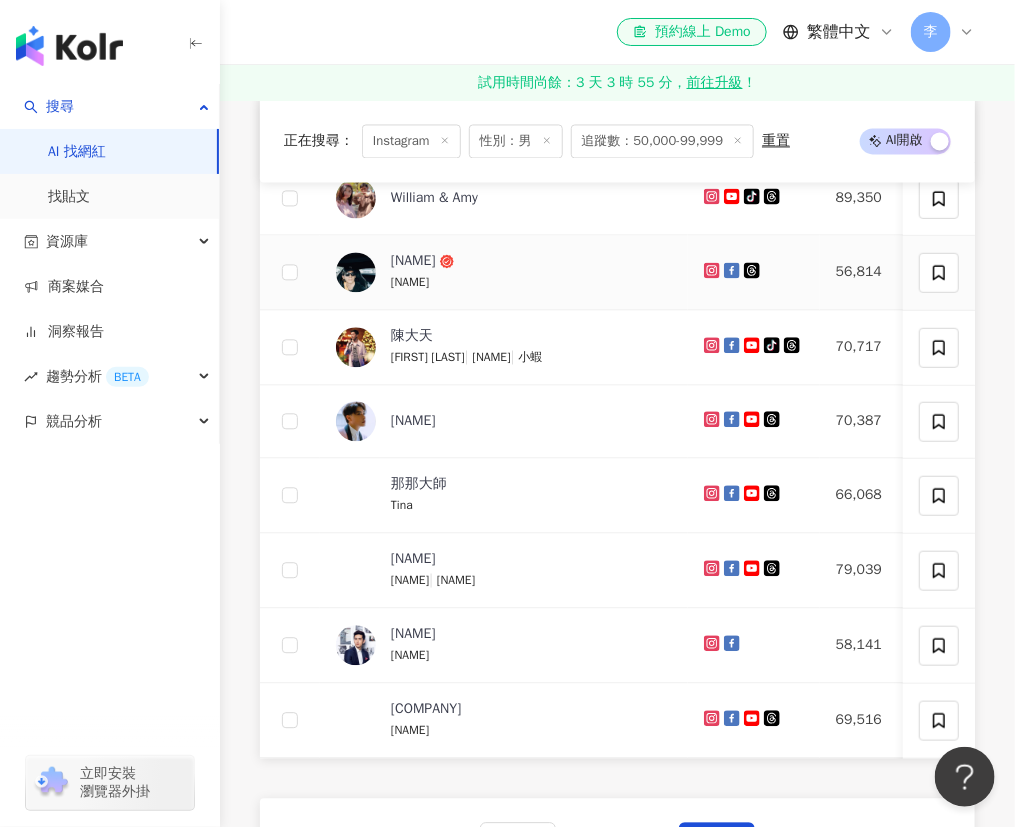 scroll, scrollTop: 818, scrollLeft: 0, axis: vertical 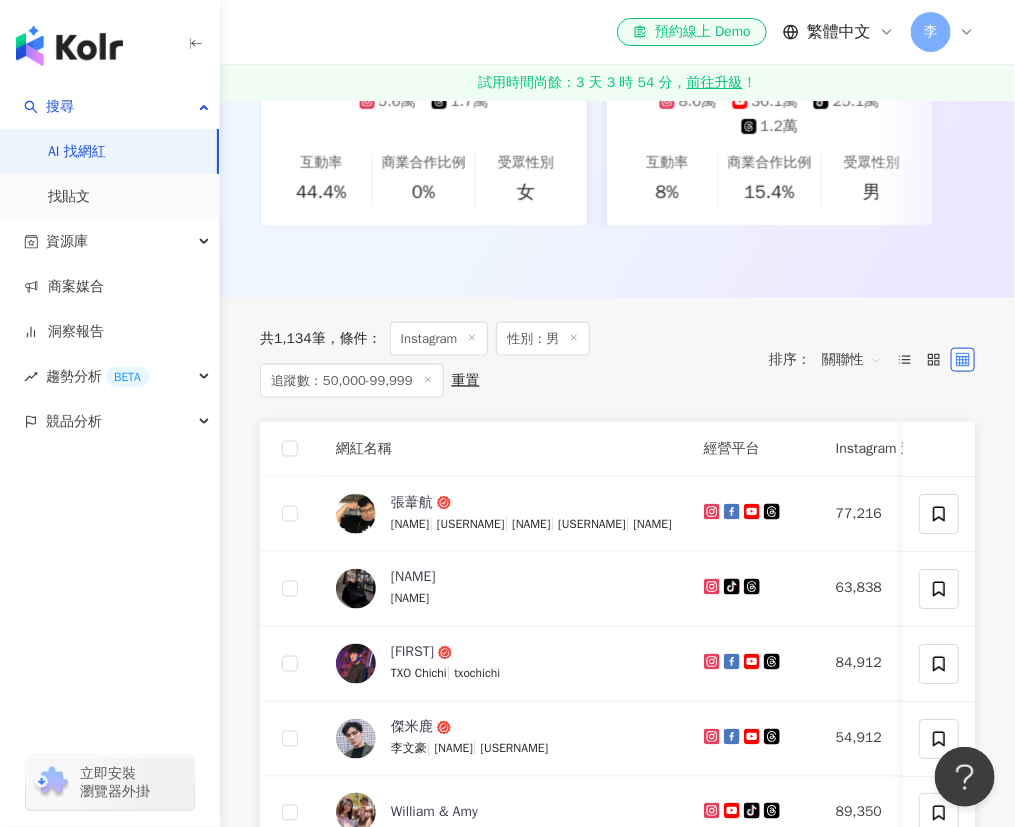click on "[NAME]" at bounding box center (504, 360) 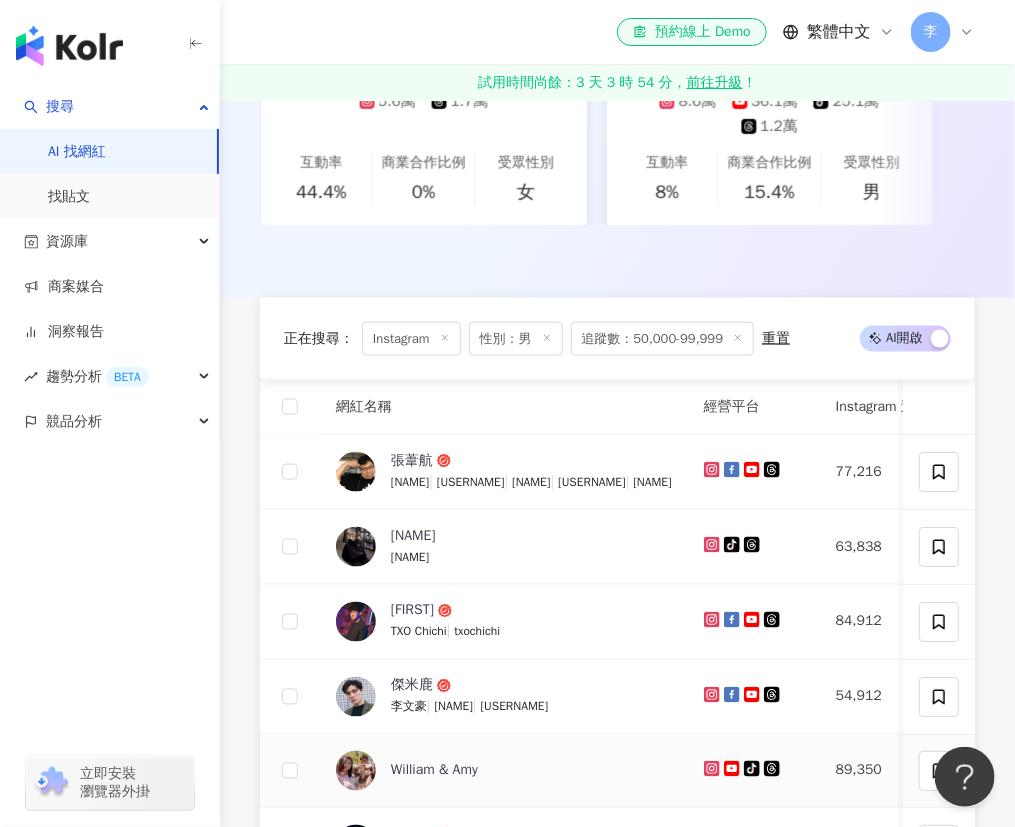 scroll, scrollTop: 1090, scrollLeft: 0, axis: vertical 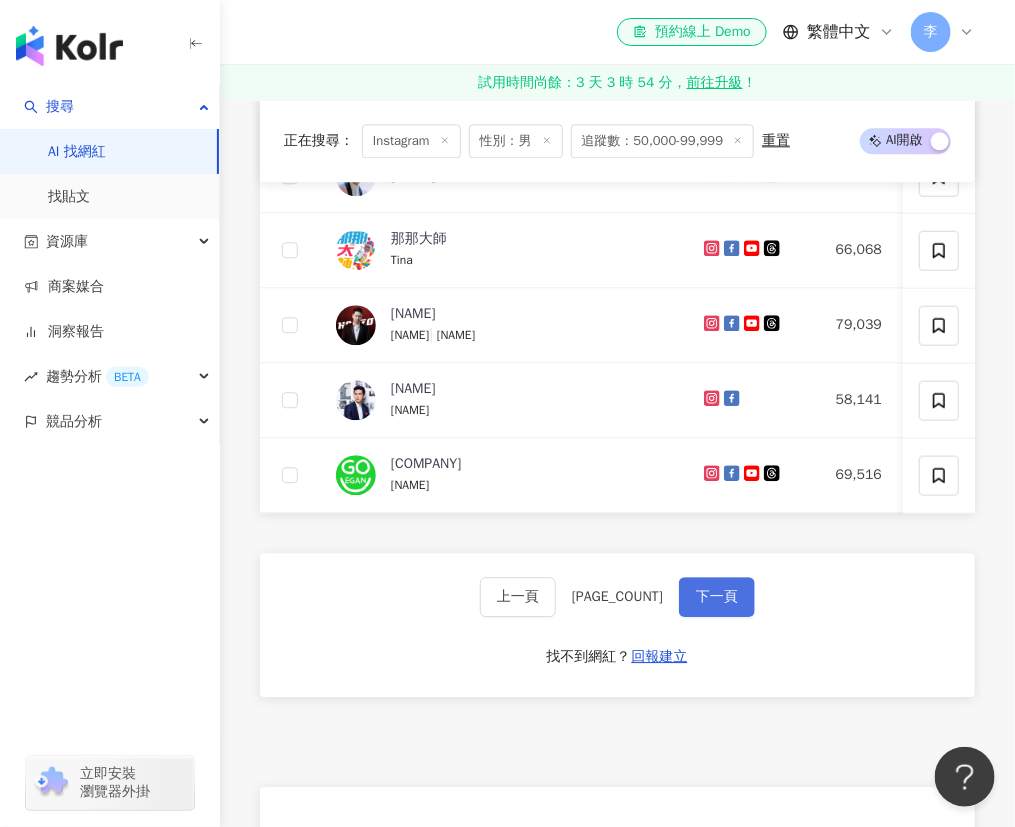 click on "下一頁" at bounding box center [717, 597] 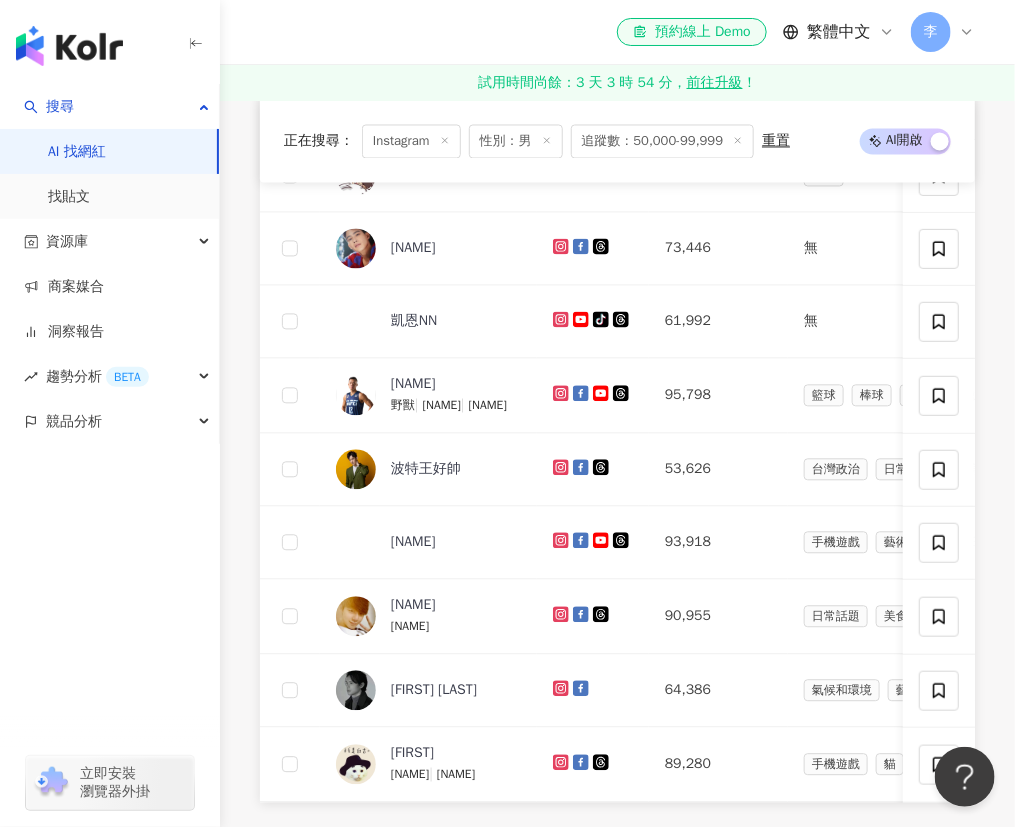 scroll, scrollTop: 1090, scrollLeft: 0, axis: vertical 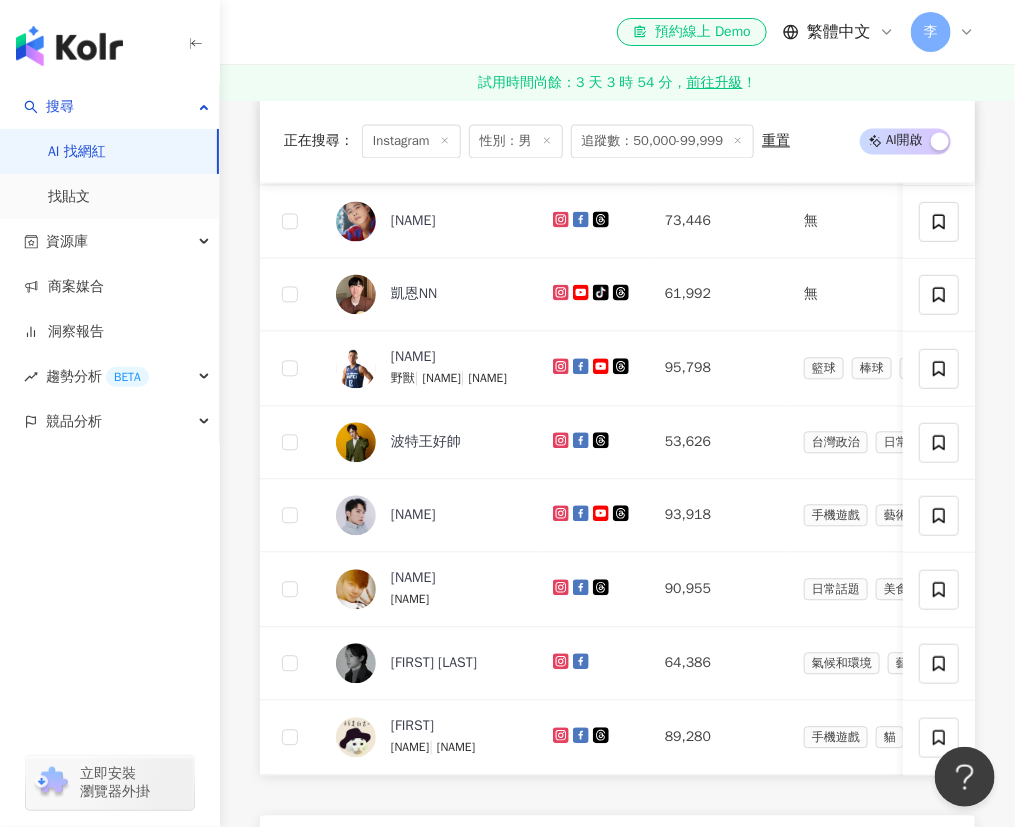 drag, startPoint x: 632, startPoint y: 406, endPoint x: 237, endPoint y: 408, distance: 395.00507 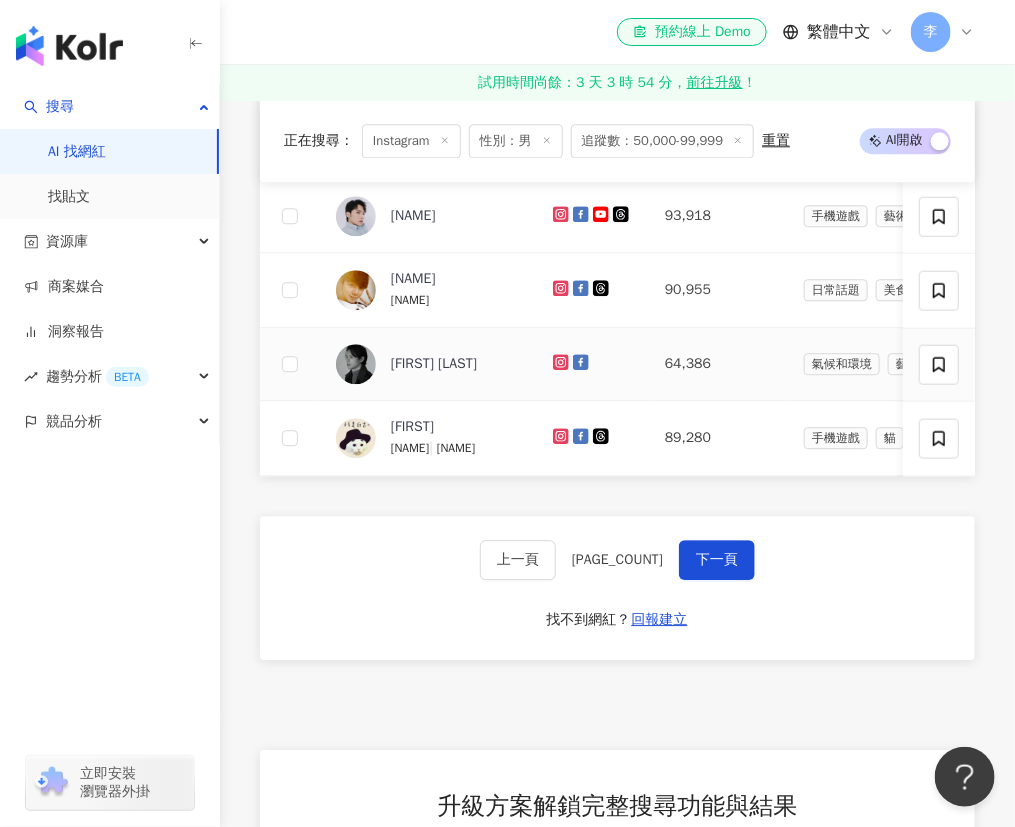 scroll, scrollTop: 1363, scrollLeft: 0, axis: vertical 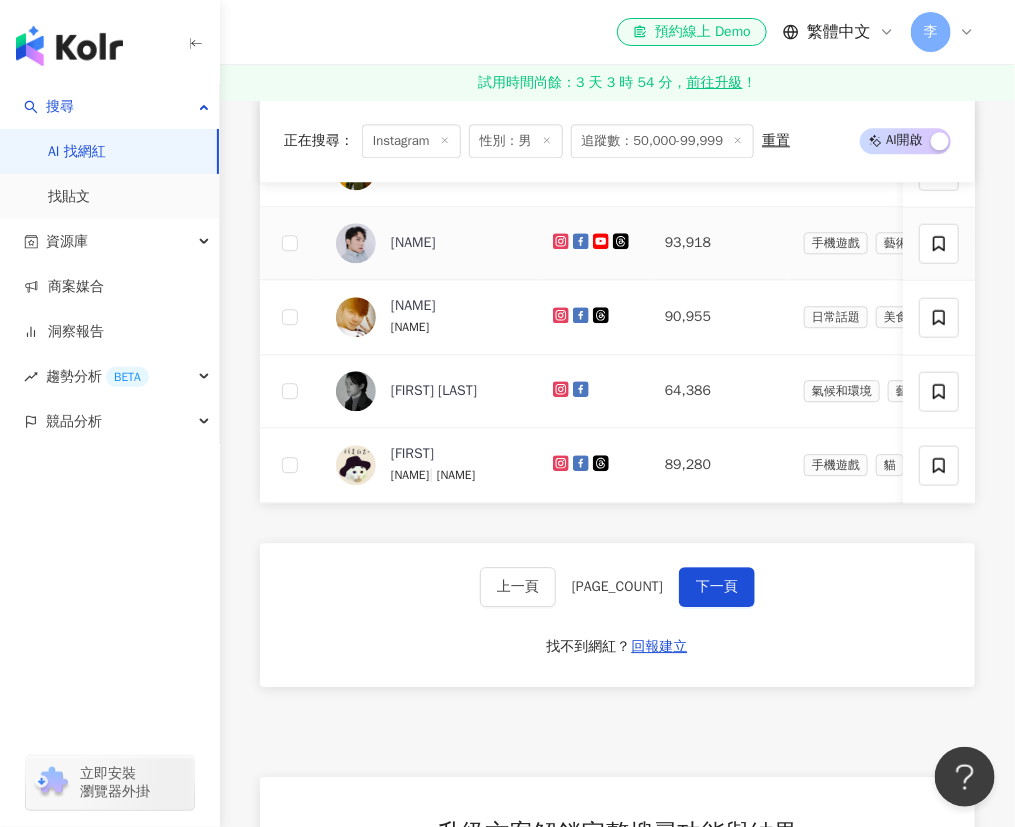 drag, startPoint x: 631, startPoint y: 250, endPoint x: 655, endPoint y: 310, distance: 64.62198 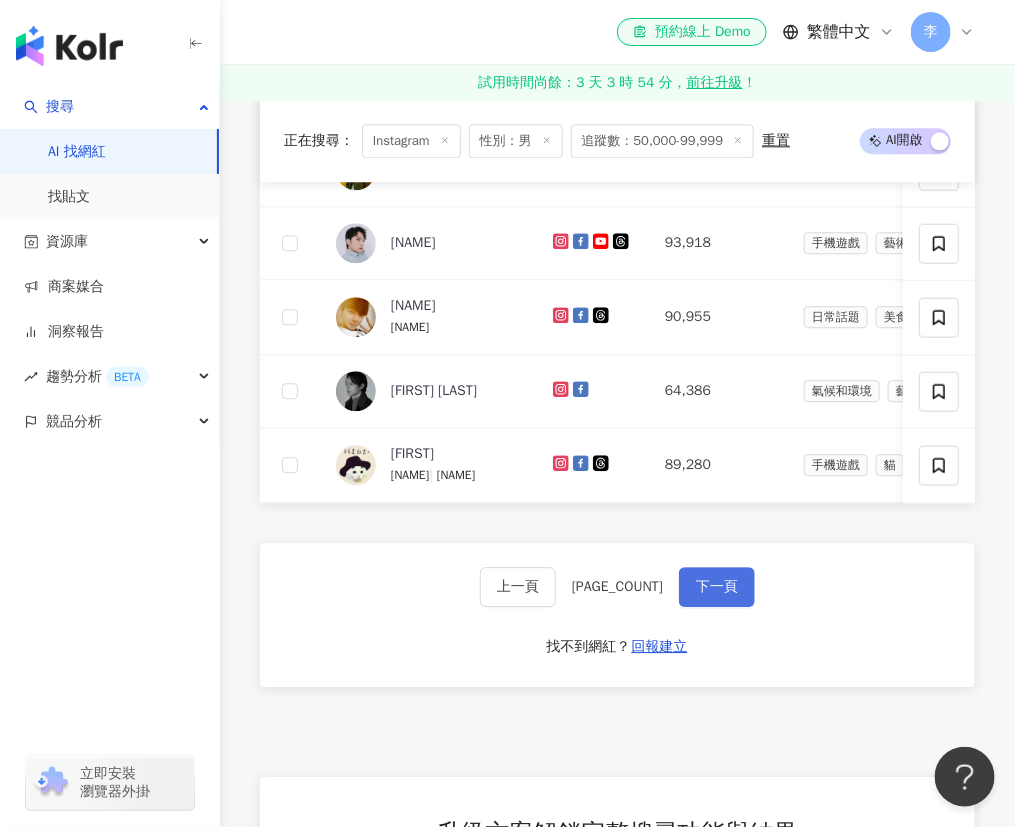 click on "下一頁" at bounding box center [717, 587] 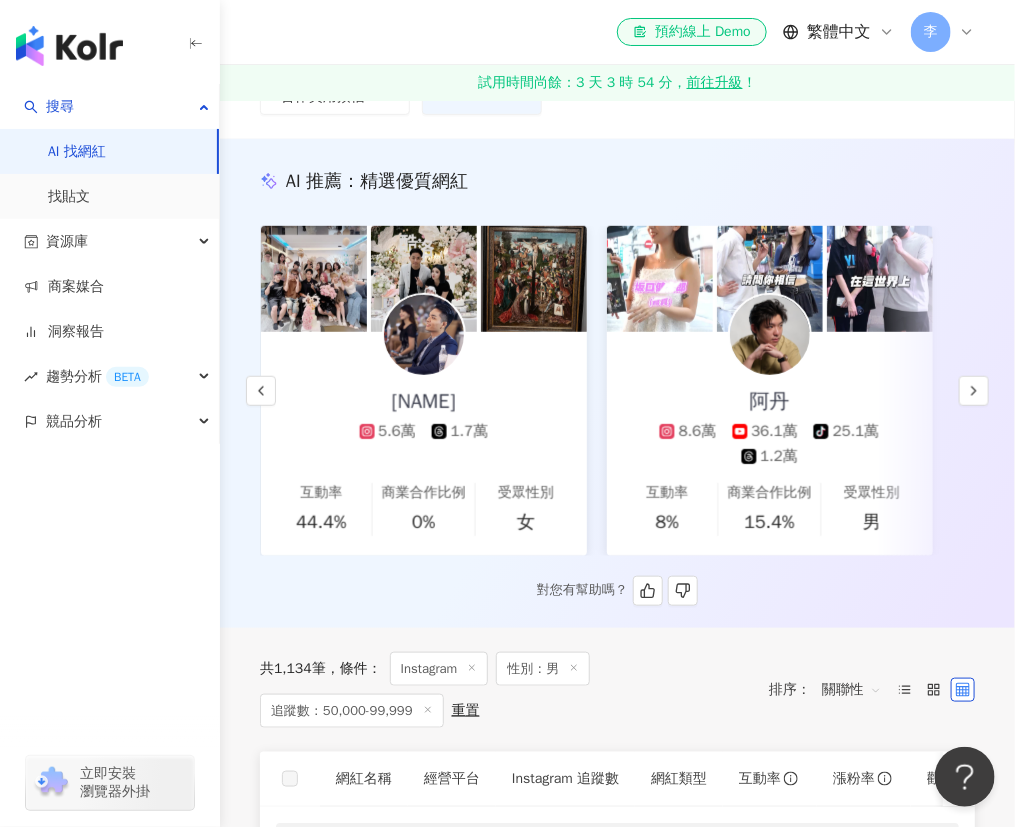 scroll, scrollTop: 0, scrollLeft: 0, axis: both 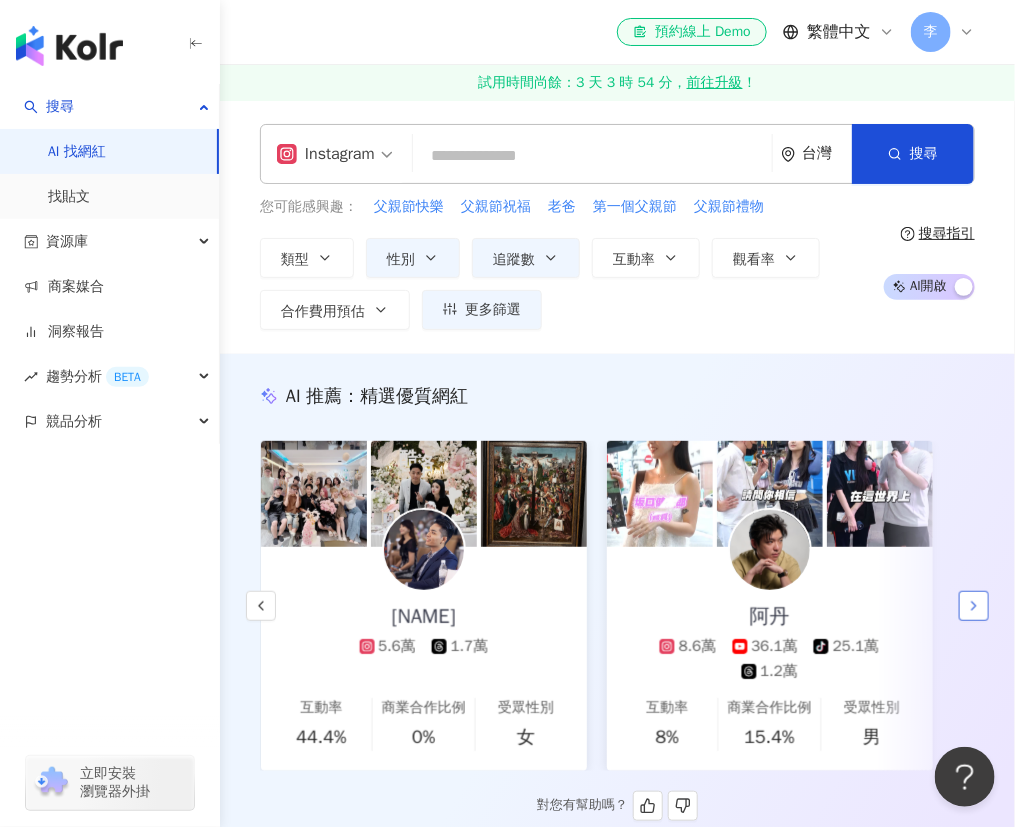 click 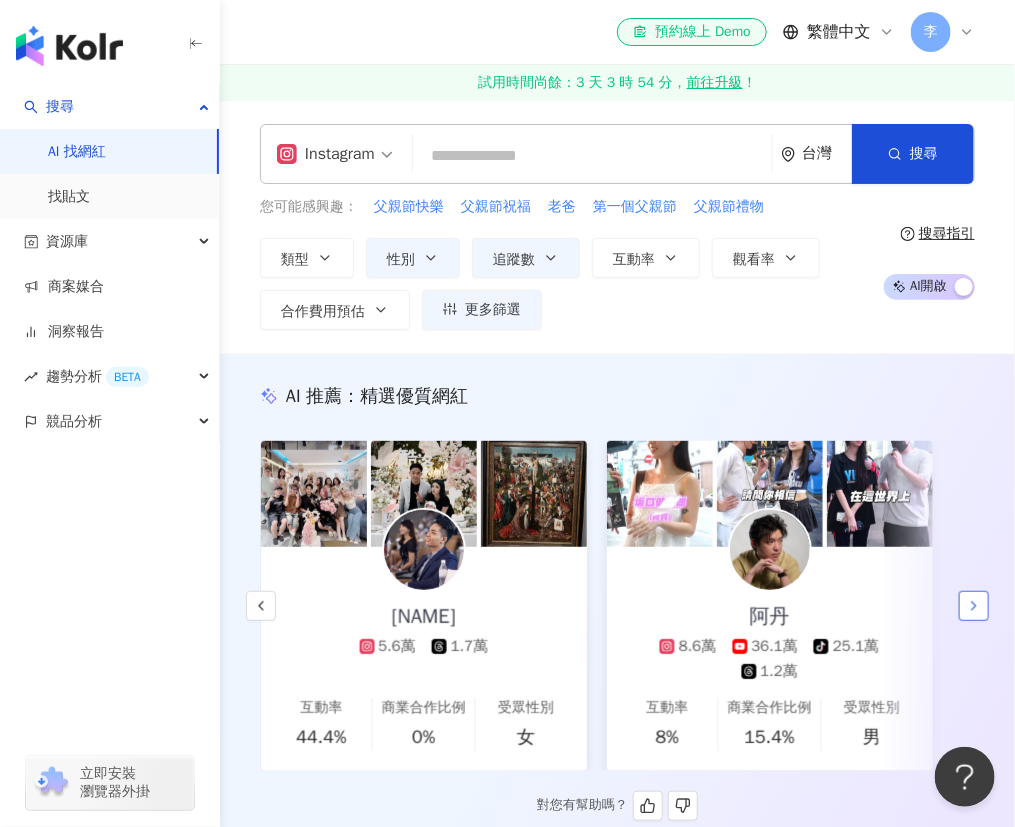 scroll, scrollTop: 0, scrollLeft: 3476, axis: horizontal 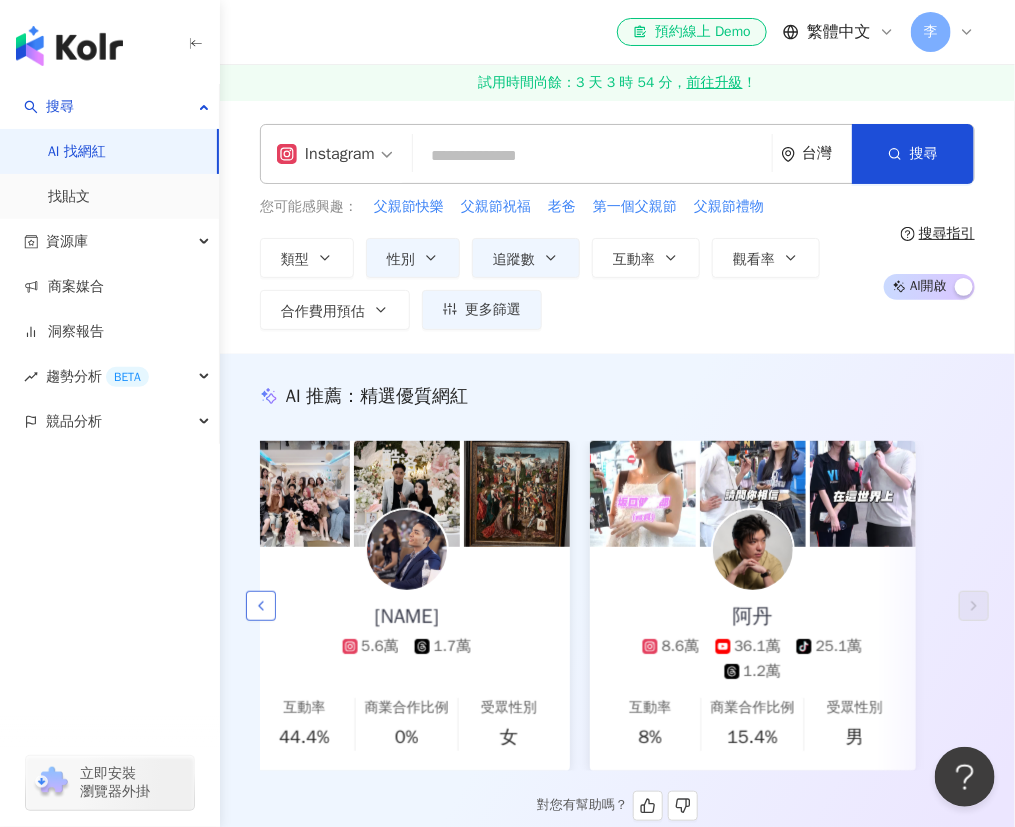 click 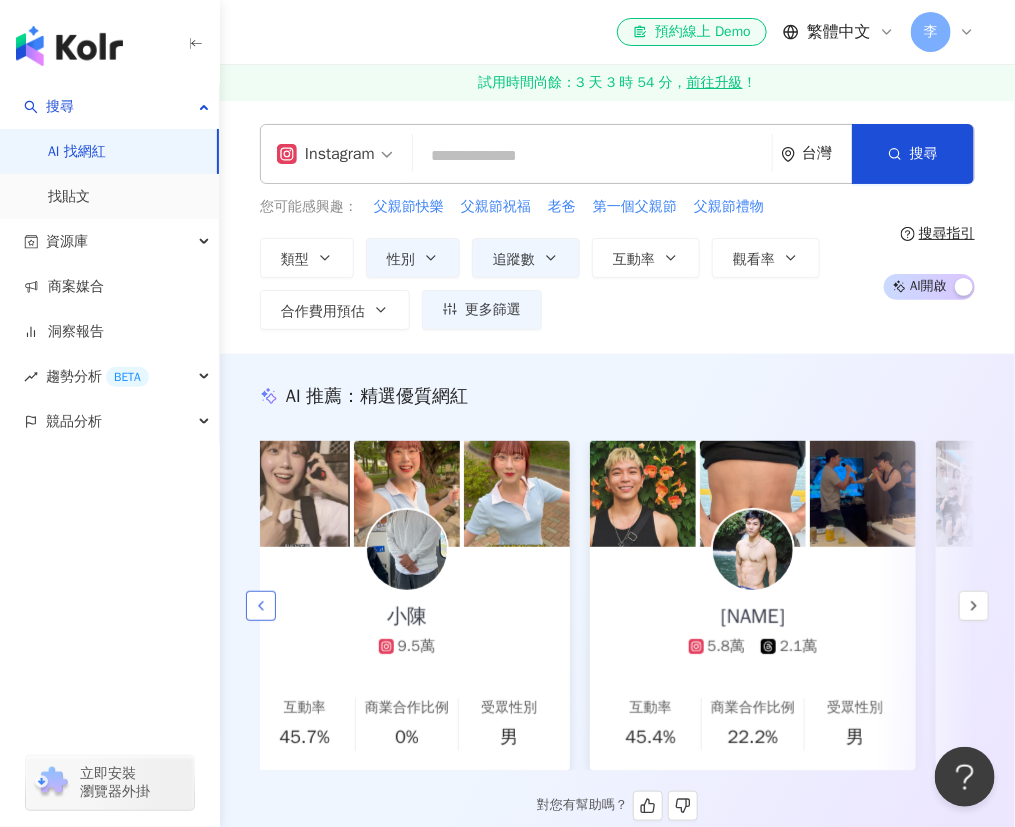 click 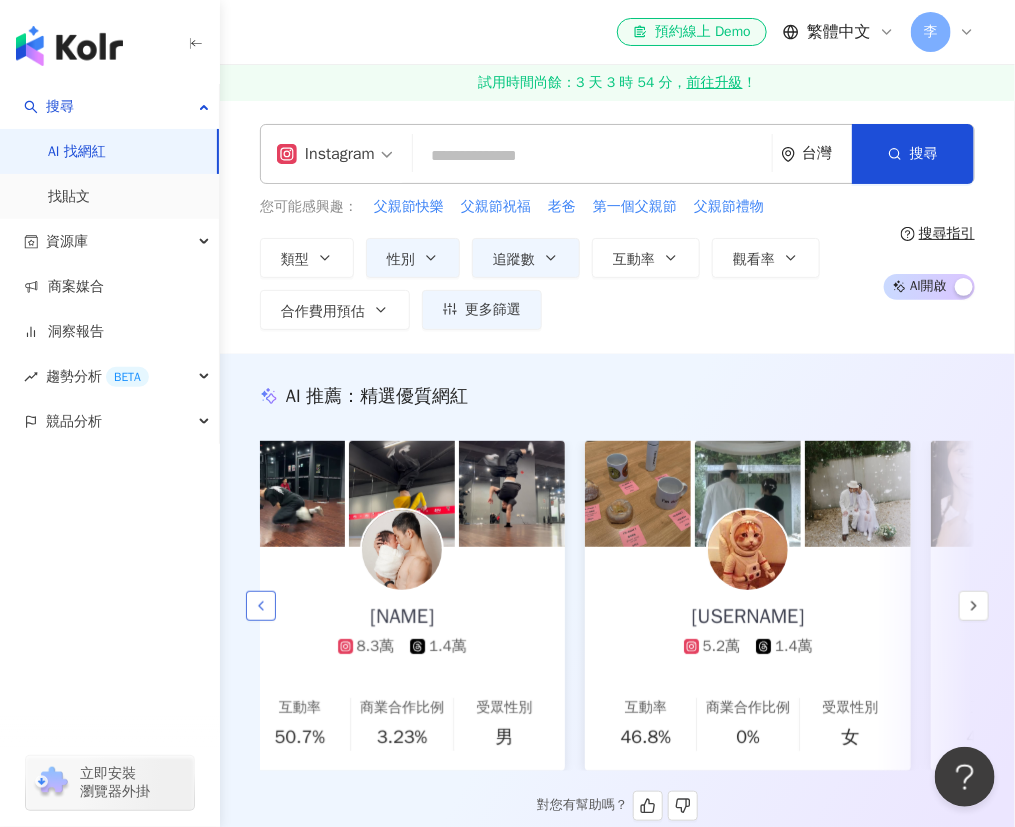 scroll, scrollTop: 0, scrollLeft: 2092, axis: horizontal 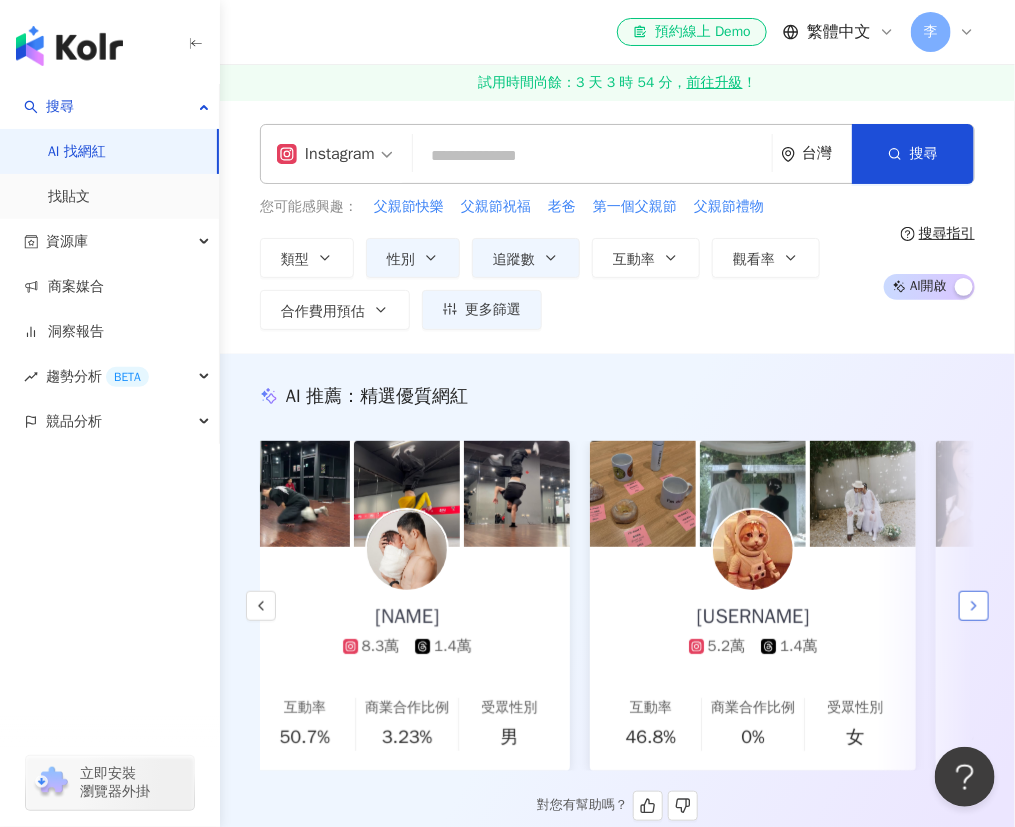 click 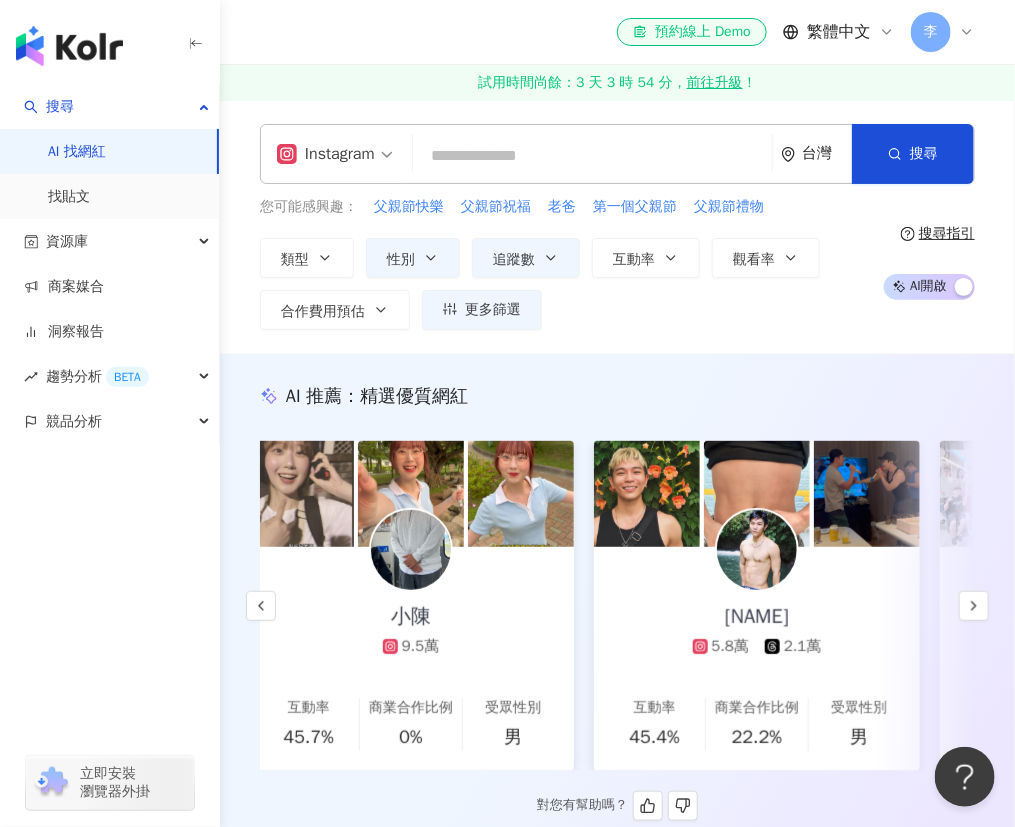 scroll, scrollTop: 0, scrollLeft: 2784, axis: horizontal 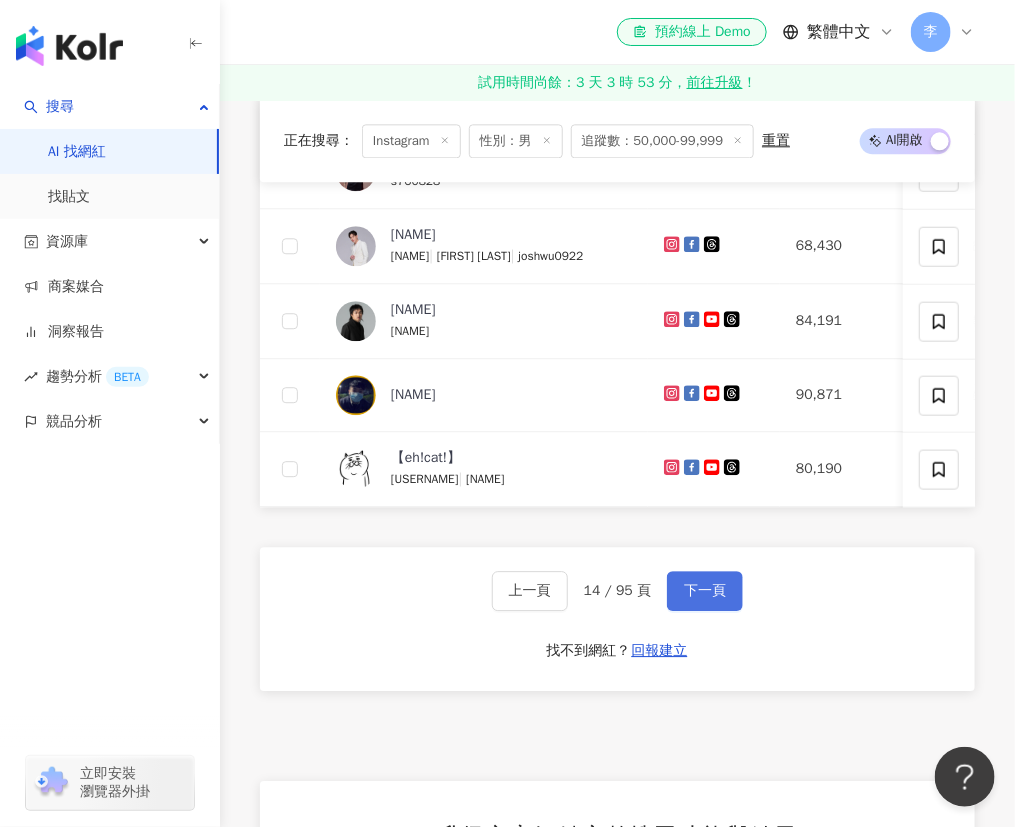 click on "下一頁" at bounding box center (705, 591) 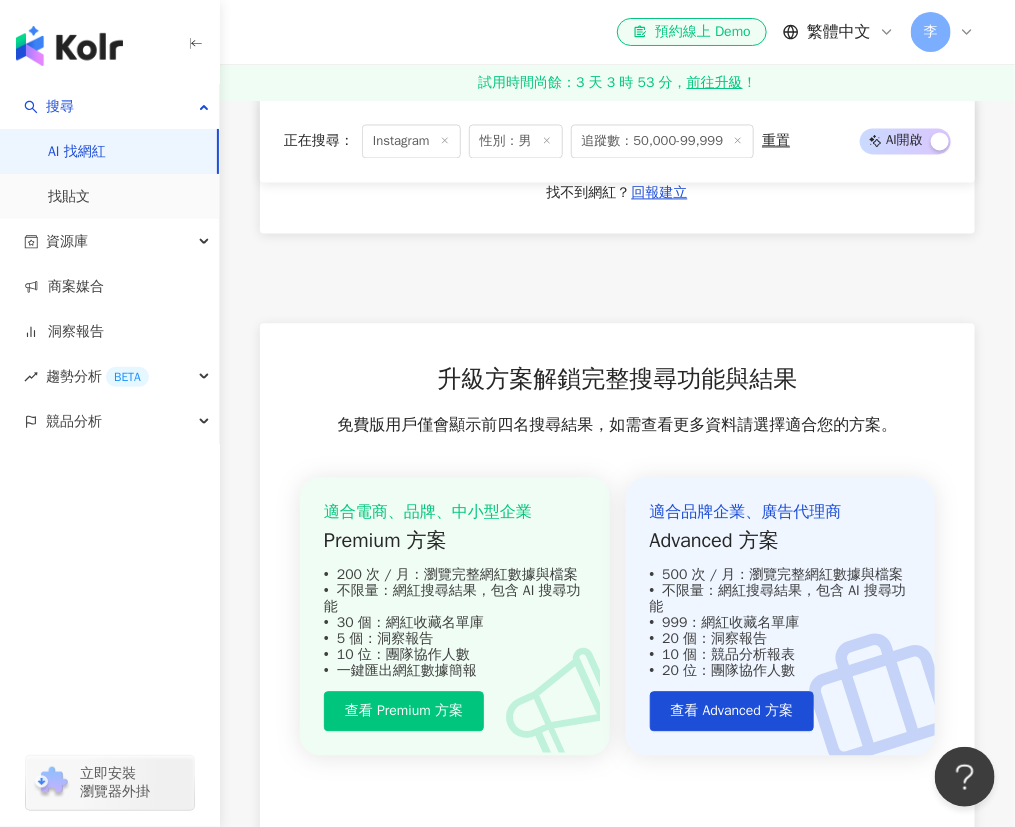 scroll, scrollTop: 1090, scrollLeft: 0, axis: vertical 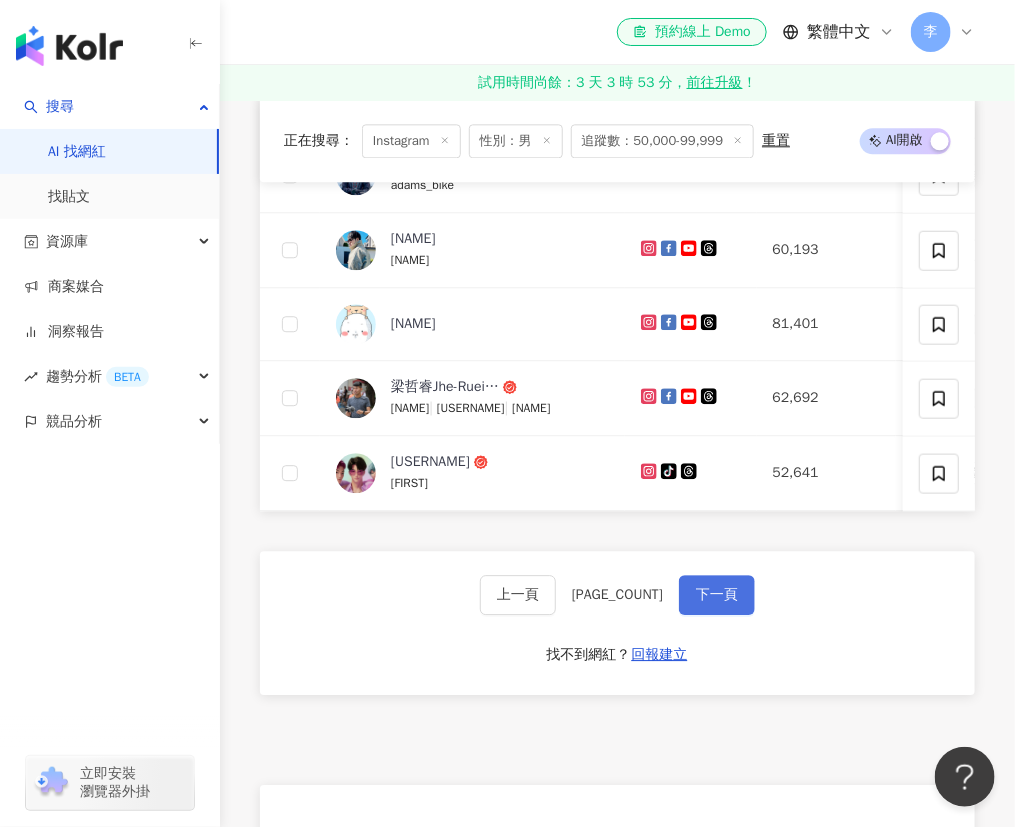 click on "下一頁" at bounding box center (717, 595) 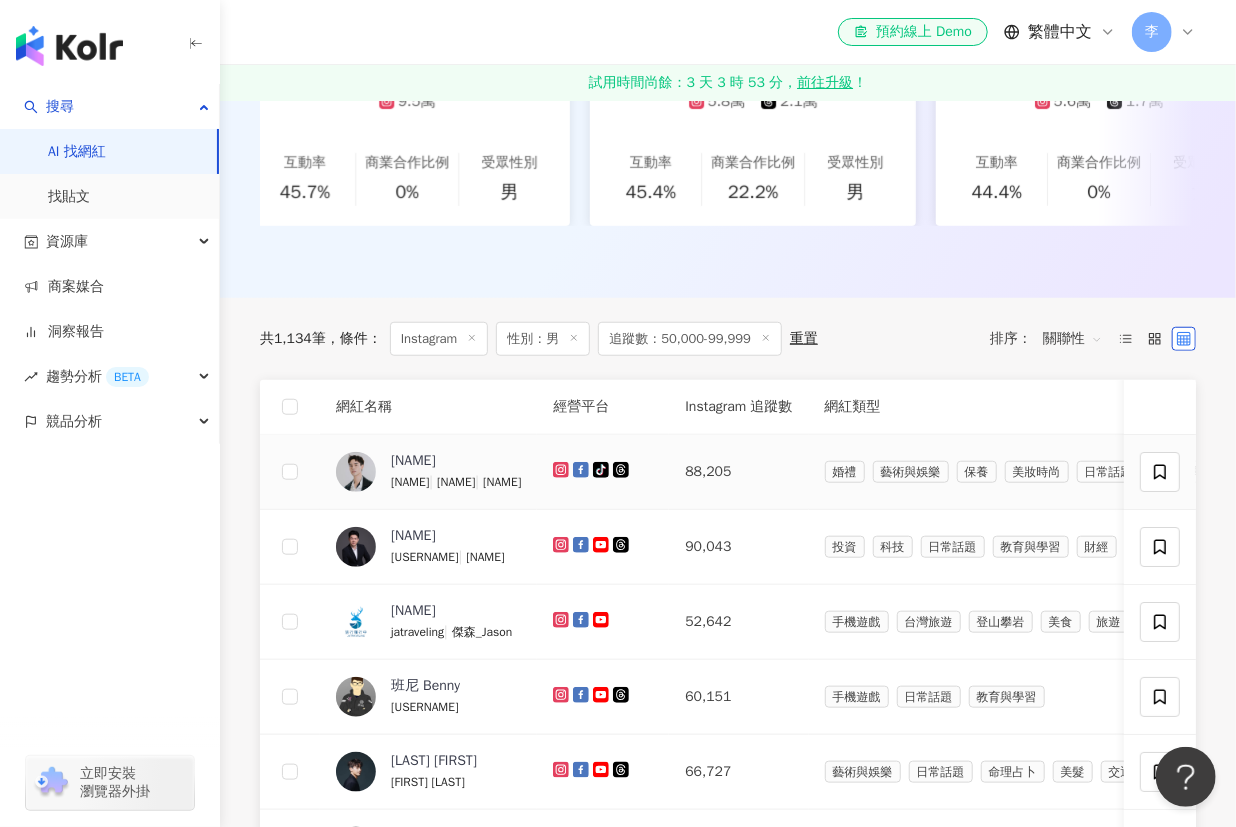 scroll, scrollTop: 818, scrollLeft: 0, axis: vertical 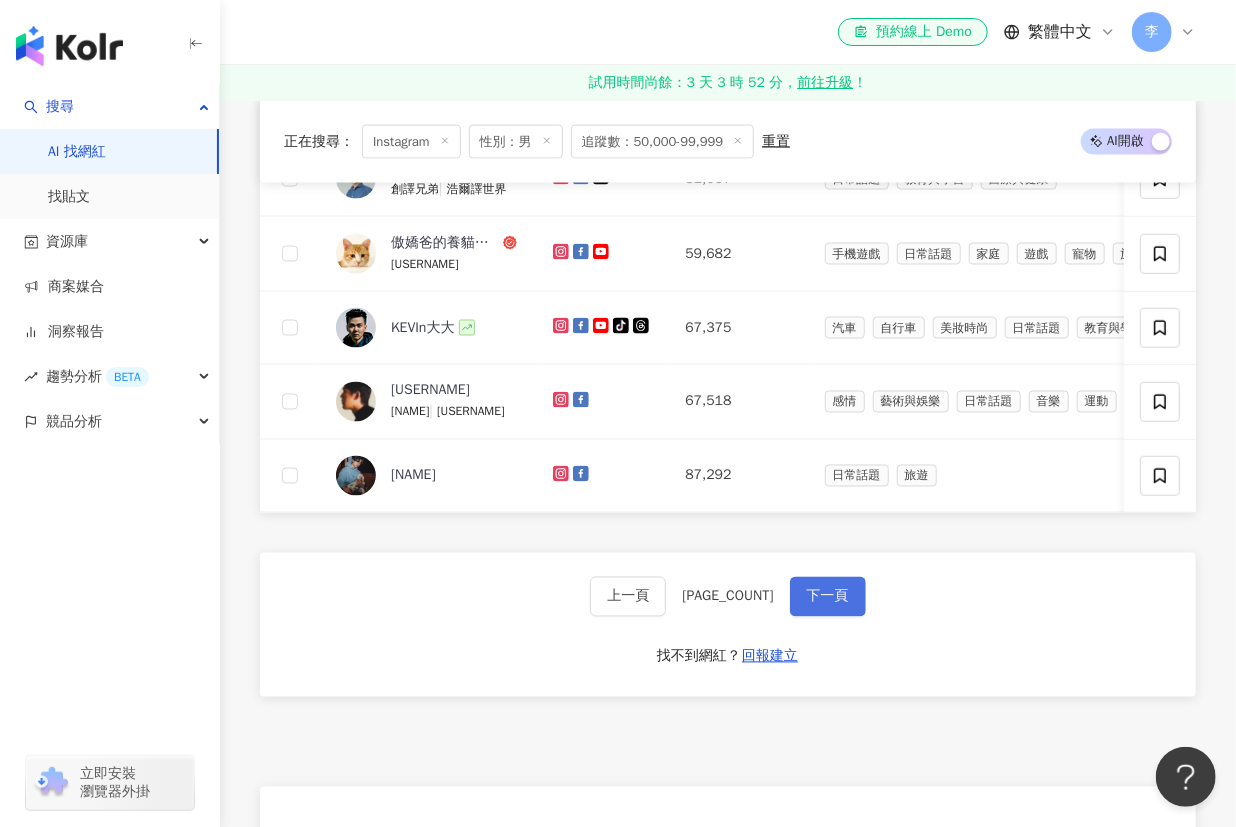 click on "下一頁" at bounding box center [828, 597] 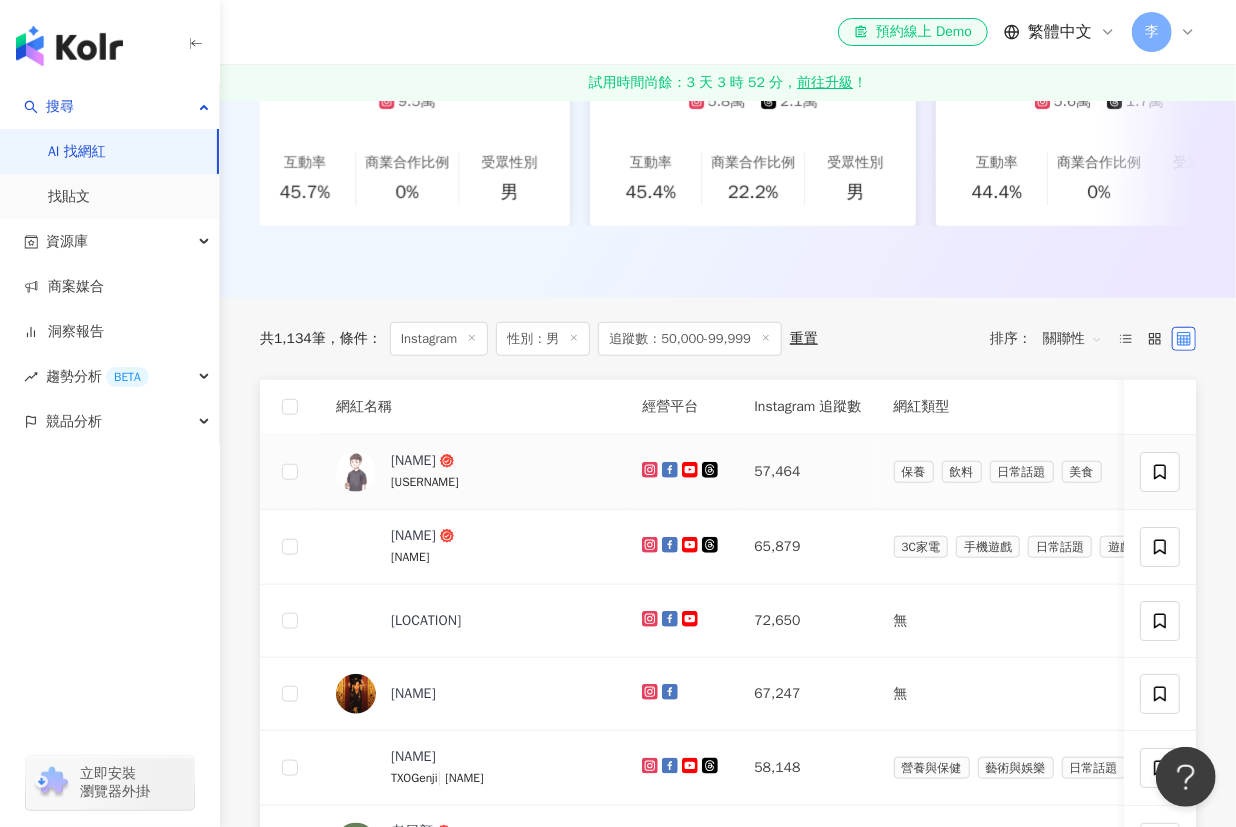 scroll, scrollTop: 818, scrollLeft: 0, axis: vertical 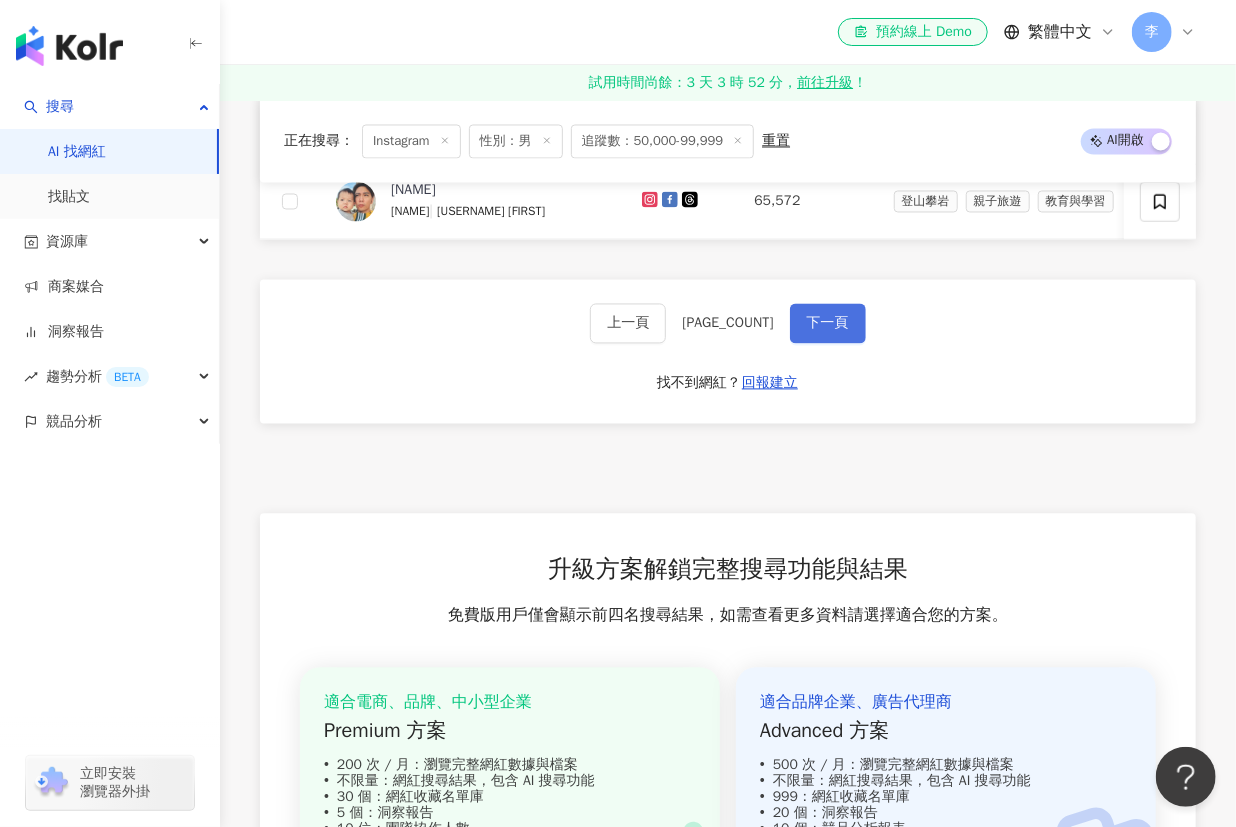 click on "下一頁" at bounding box center [828, 324] 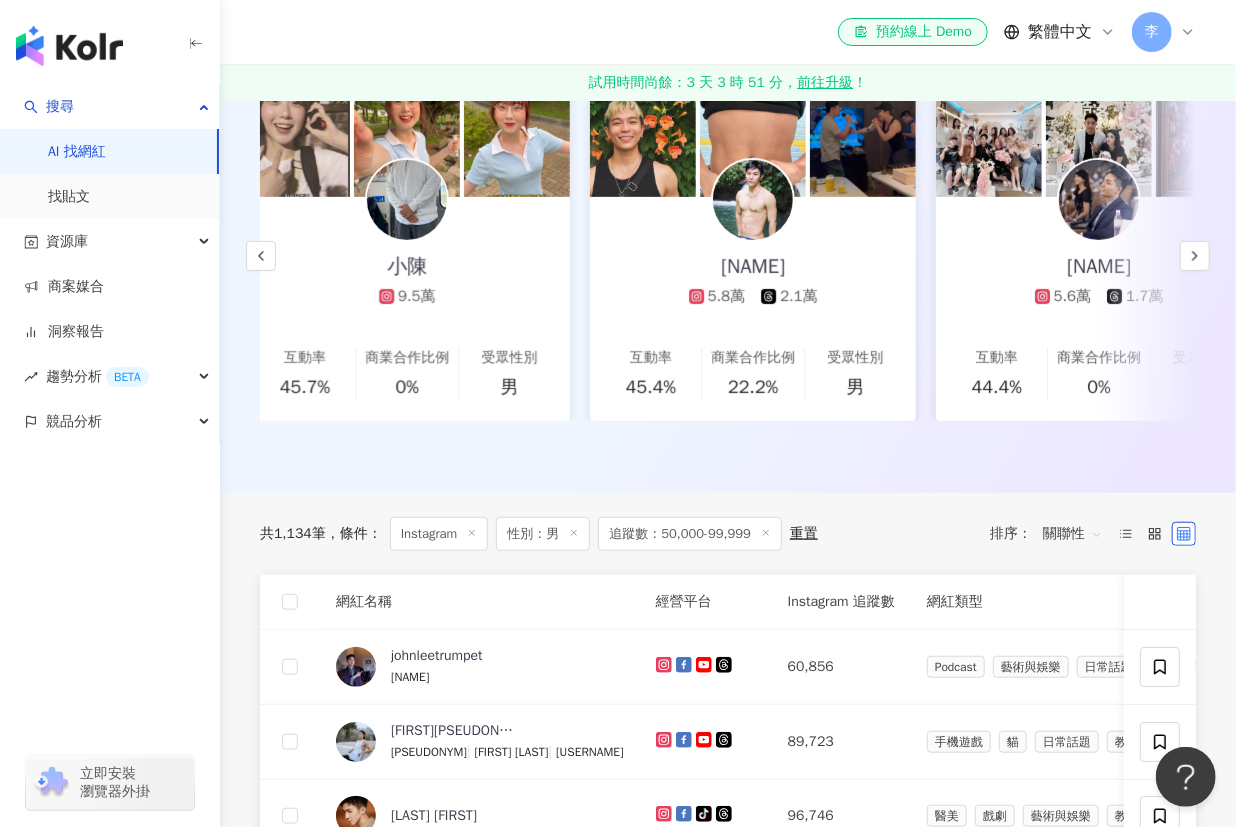 scroll, scrollTop: 545, scrollLeft: 0, axis: vertical 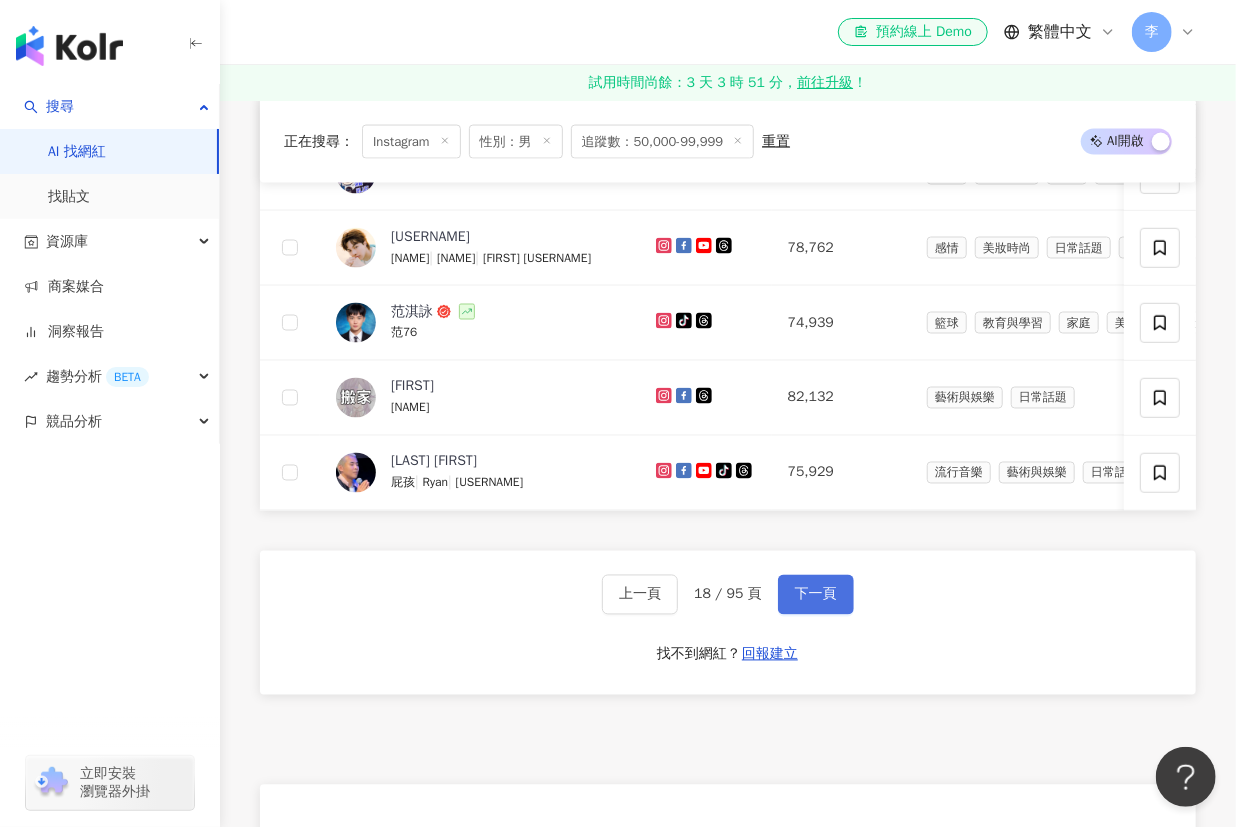 click on "下一頁" at bounding box center [816, 595] 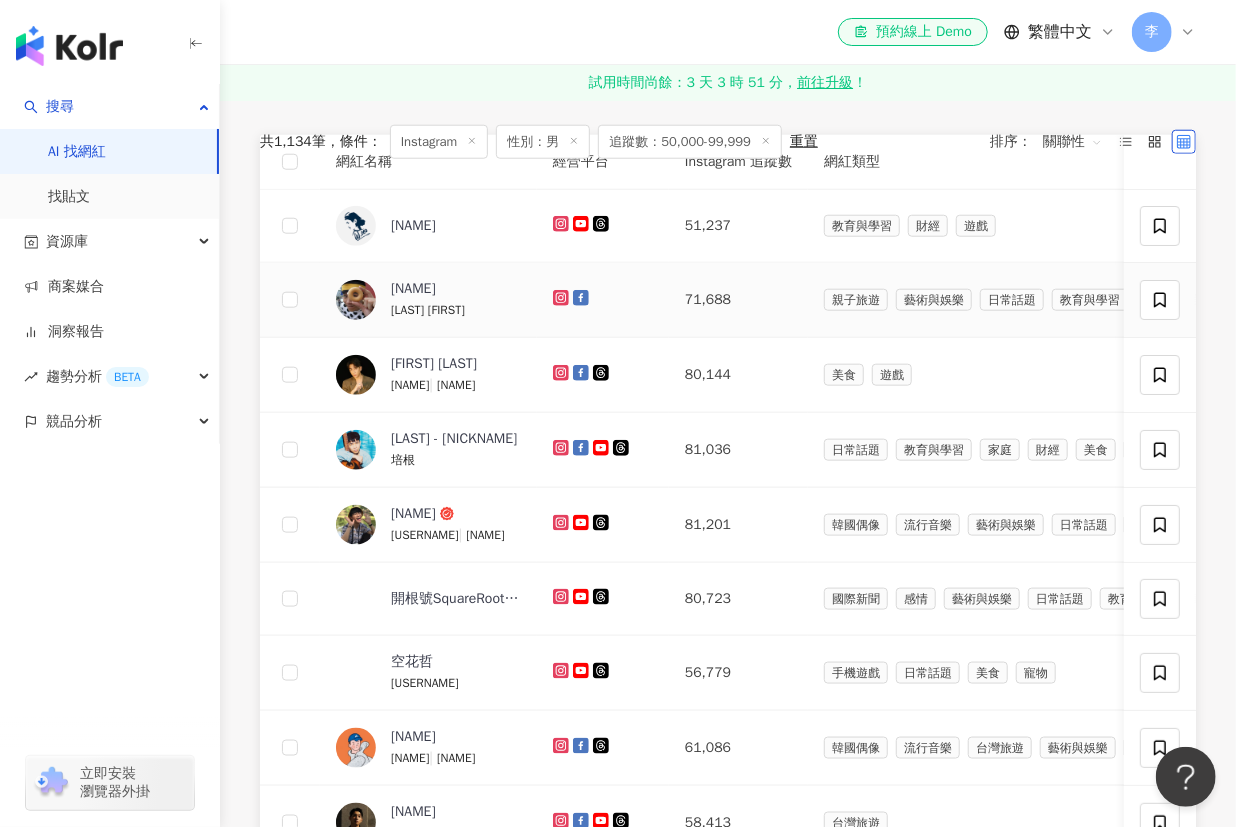 scroll, scrollTop: 545, scrollLeft: 0, axis: vertical 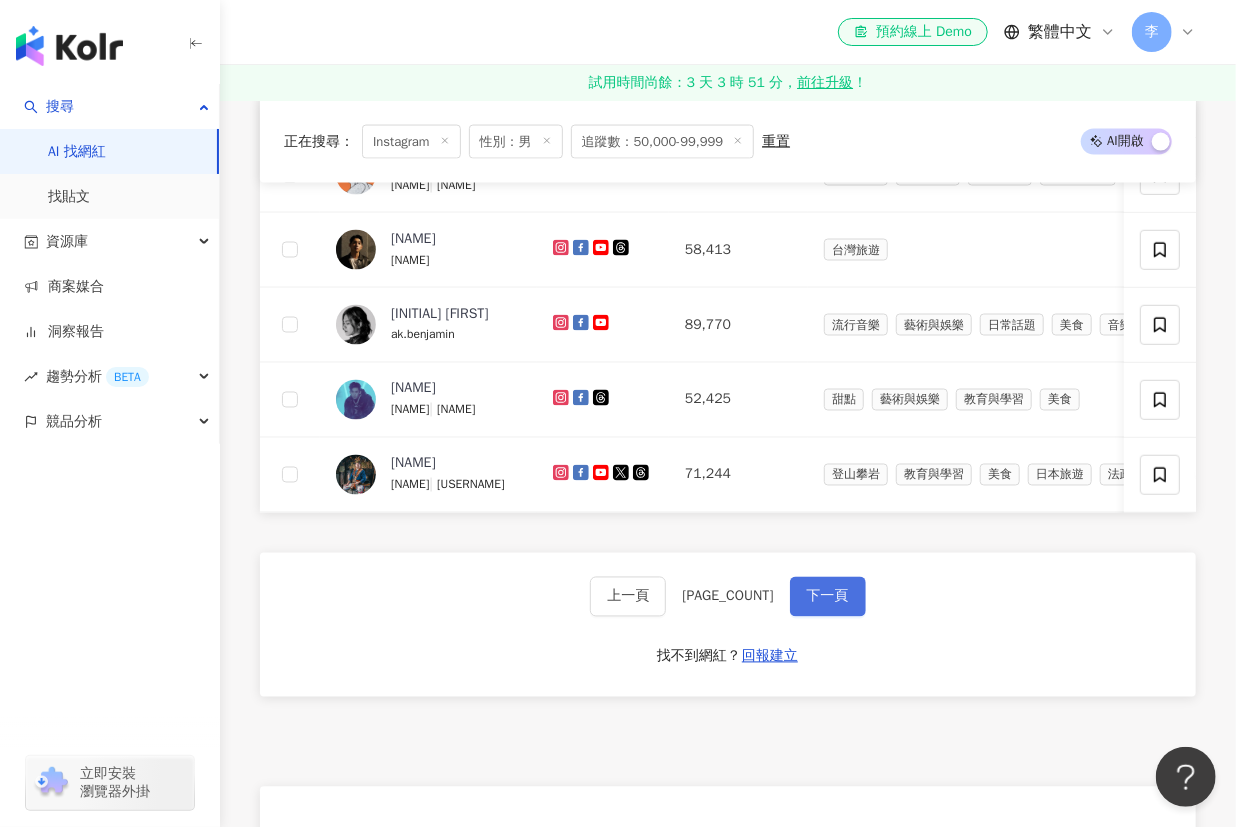 click on "下一頁" at bounding box center [828, 597] 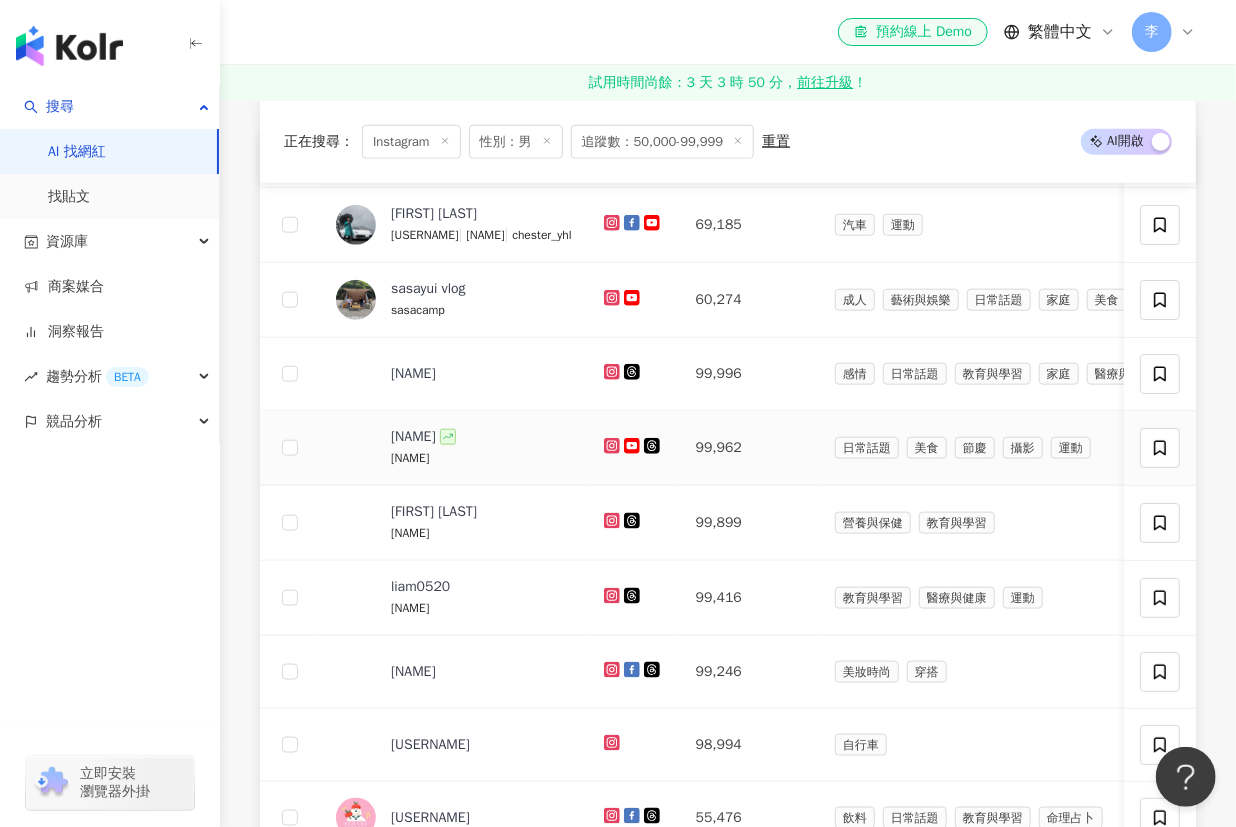 scroll, scrollTop: 818, scrollLeft: 0, axis: vertical 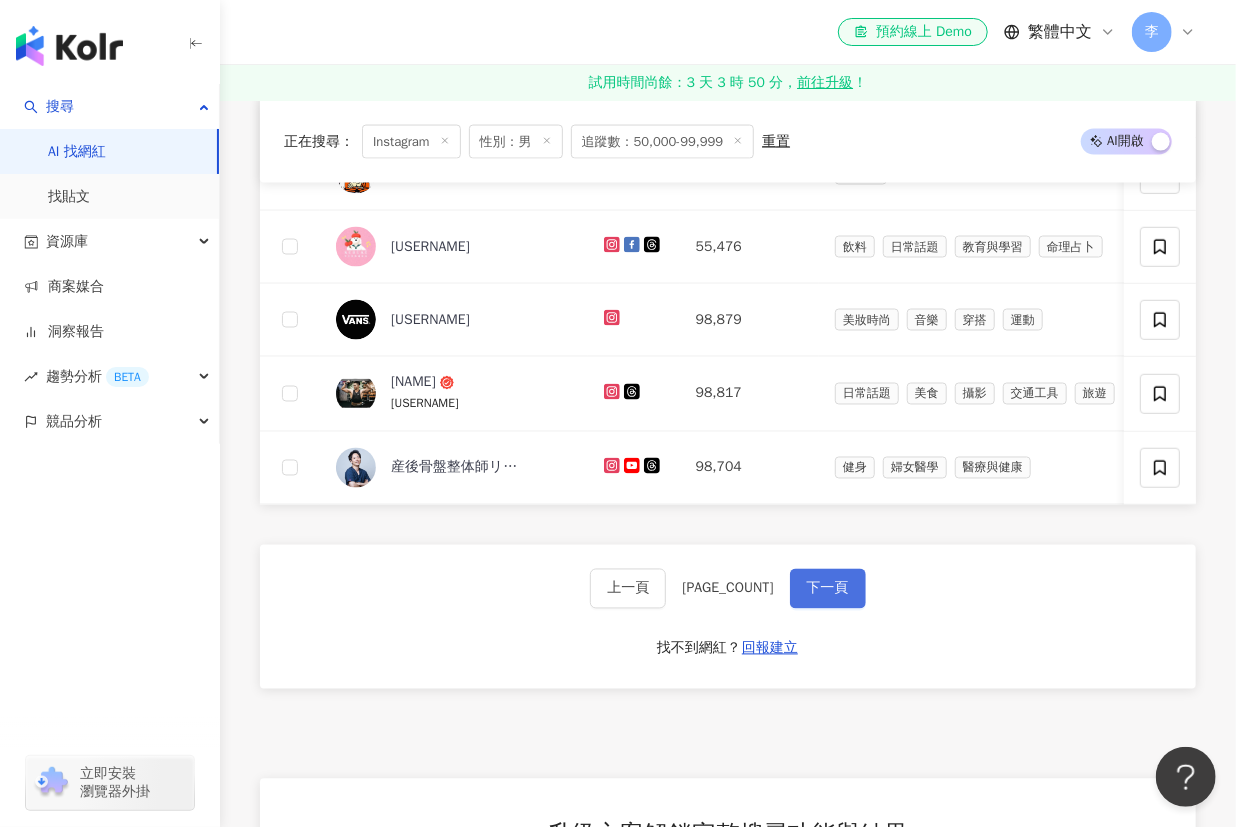 click on "下一頁" at bounding box center [828, 589] 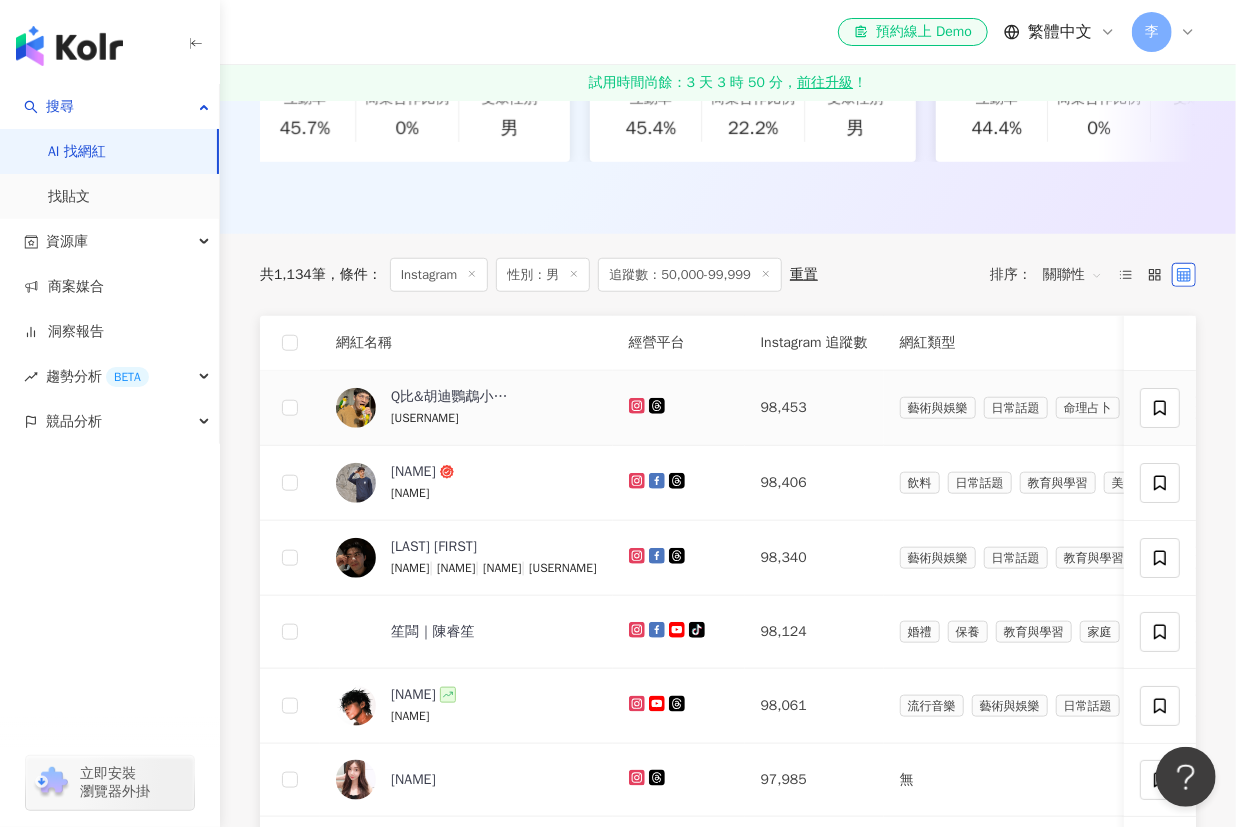 scroll, scrollTop: 818, scrollLeft: 0, axis: vertical 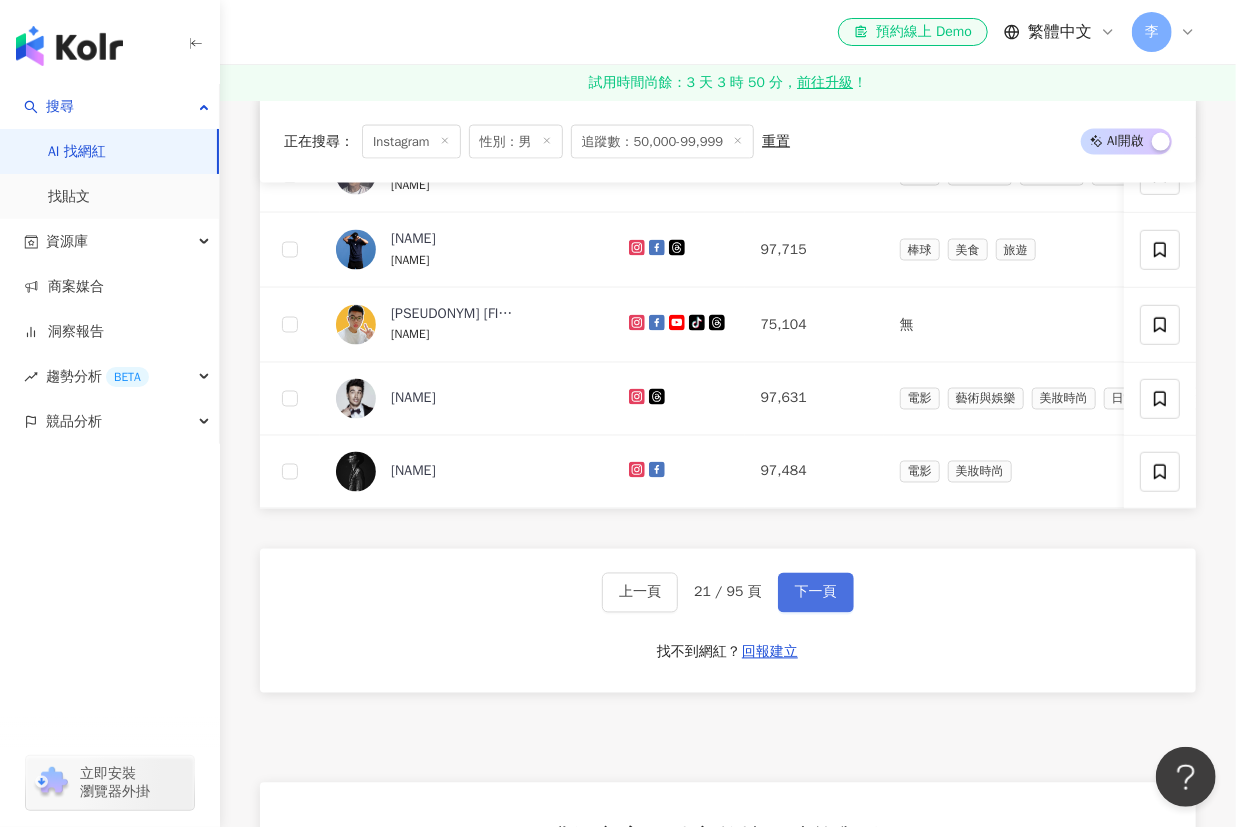 click on "下一頁" at bounding box center (816, 593) 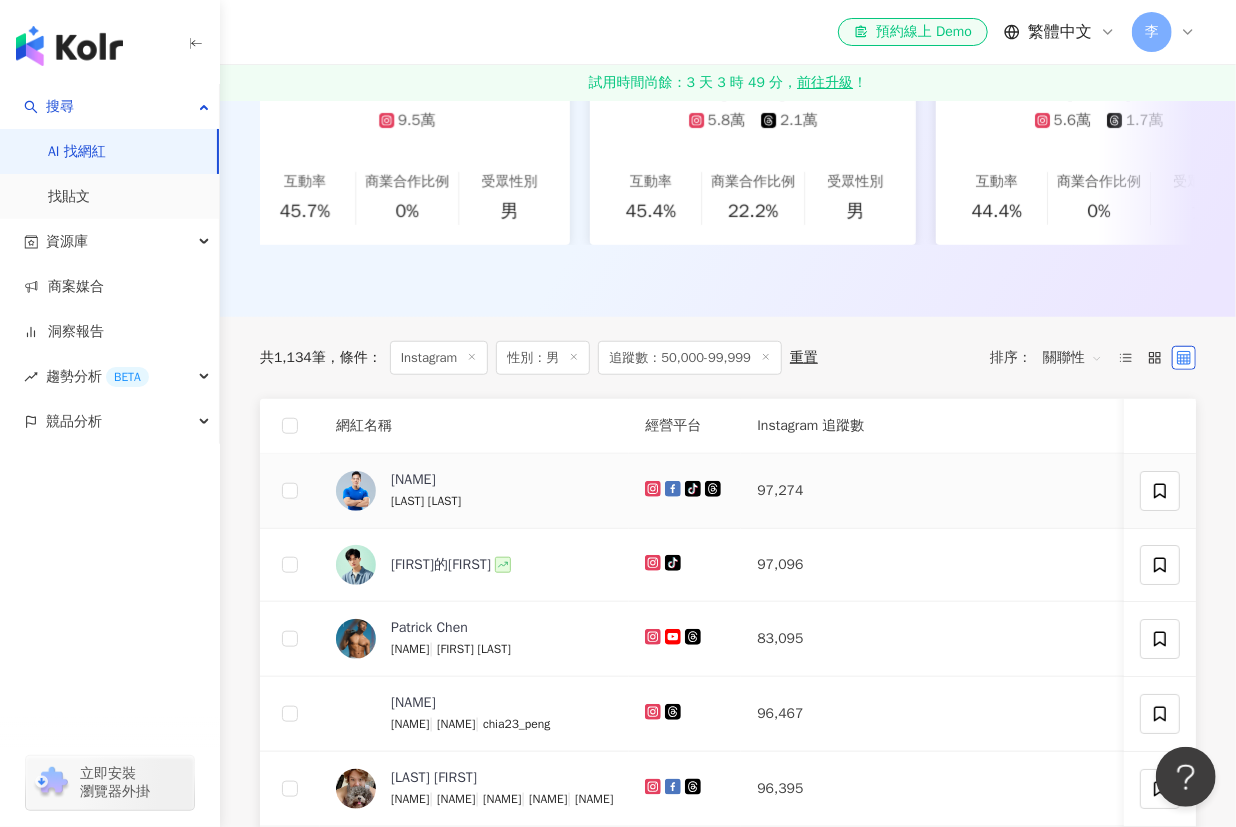 scroll, scrollTop: 799, scrollLeft: 0, axis: vertical 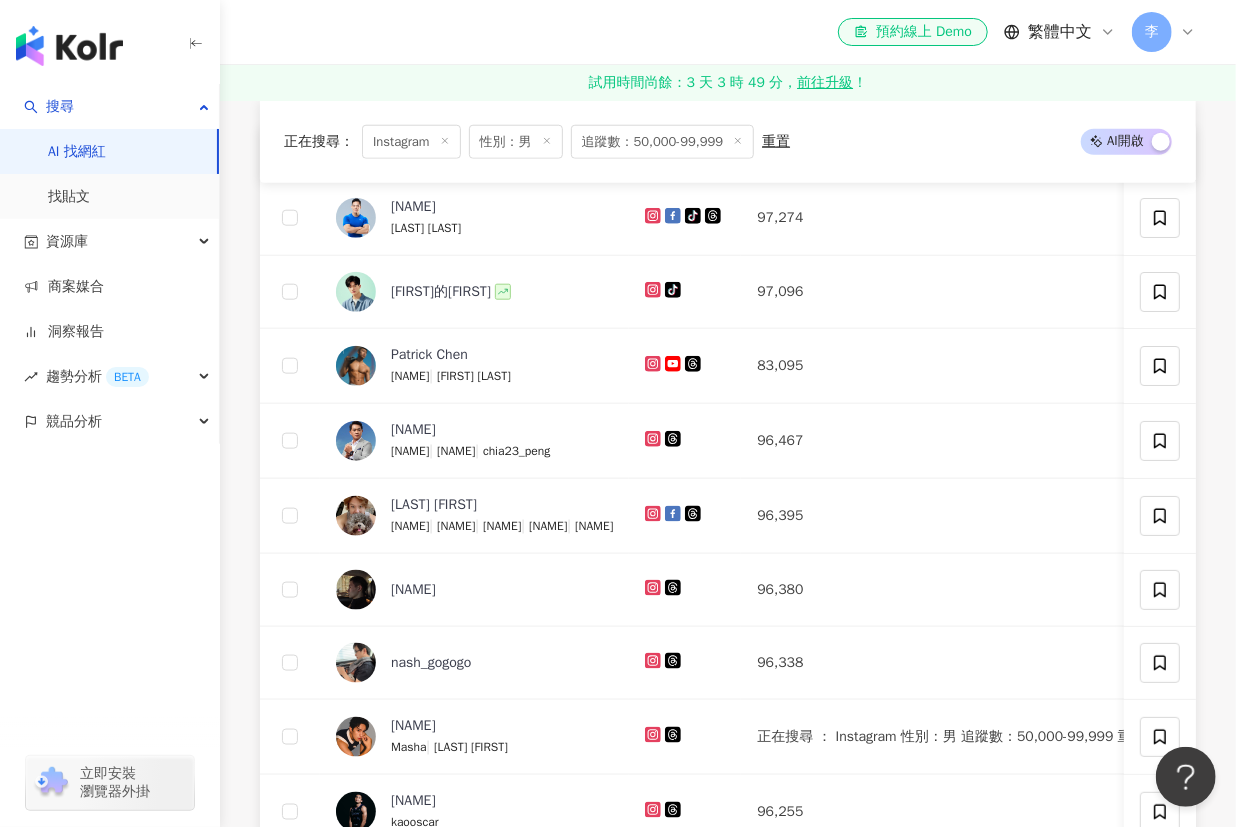 drag, startPoint x: 794, startPoint y: 403, endPoint x: 243, endPoint y: 375, distance: 551.711 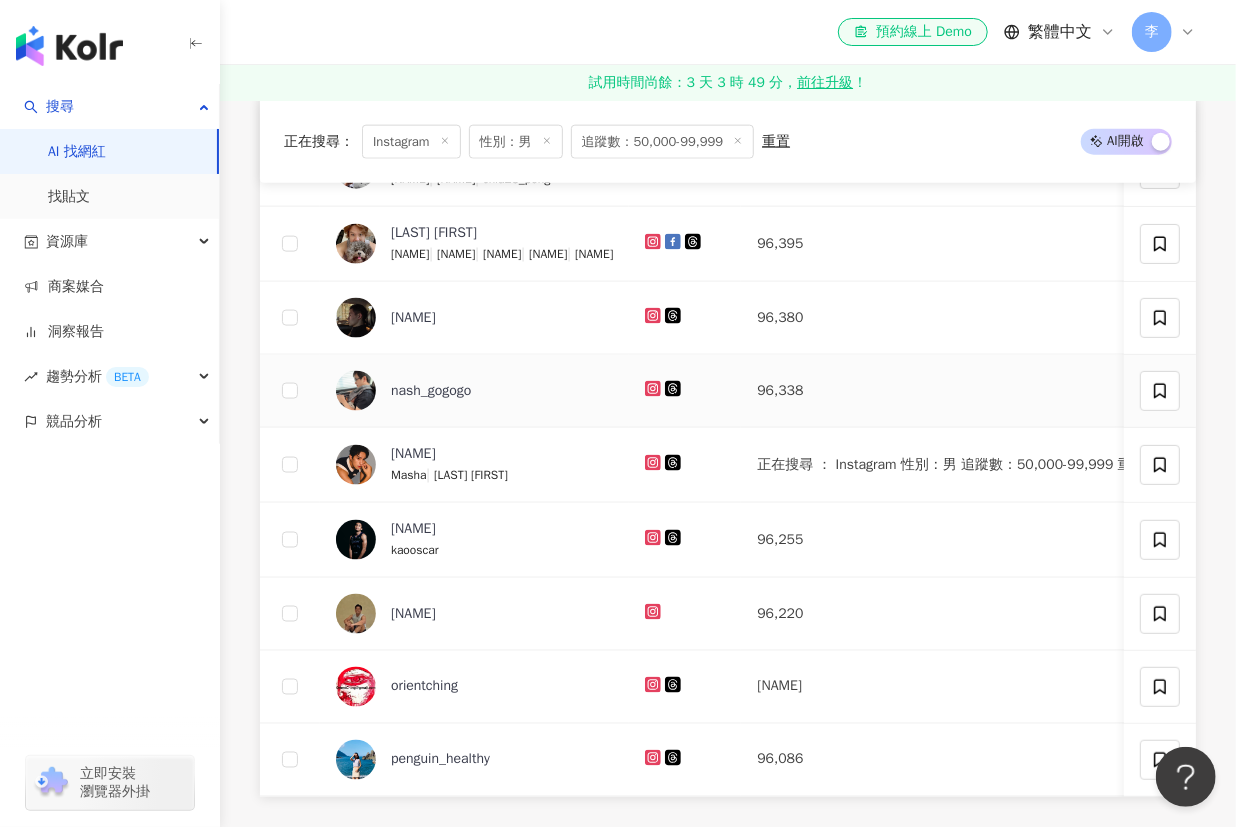 scroll, scrollTop: 1344, scrollLeft: 0, axis: vertical 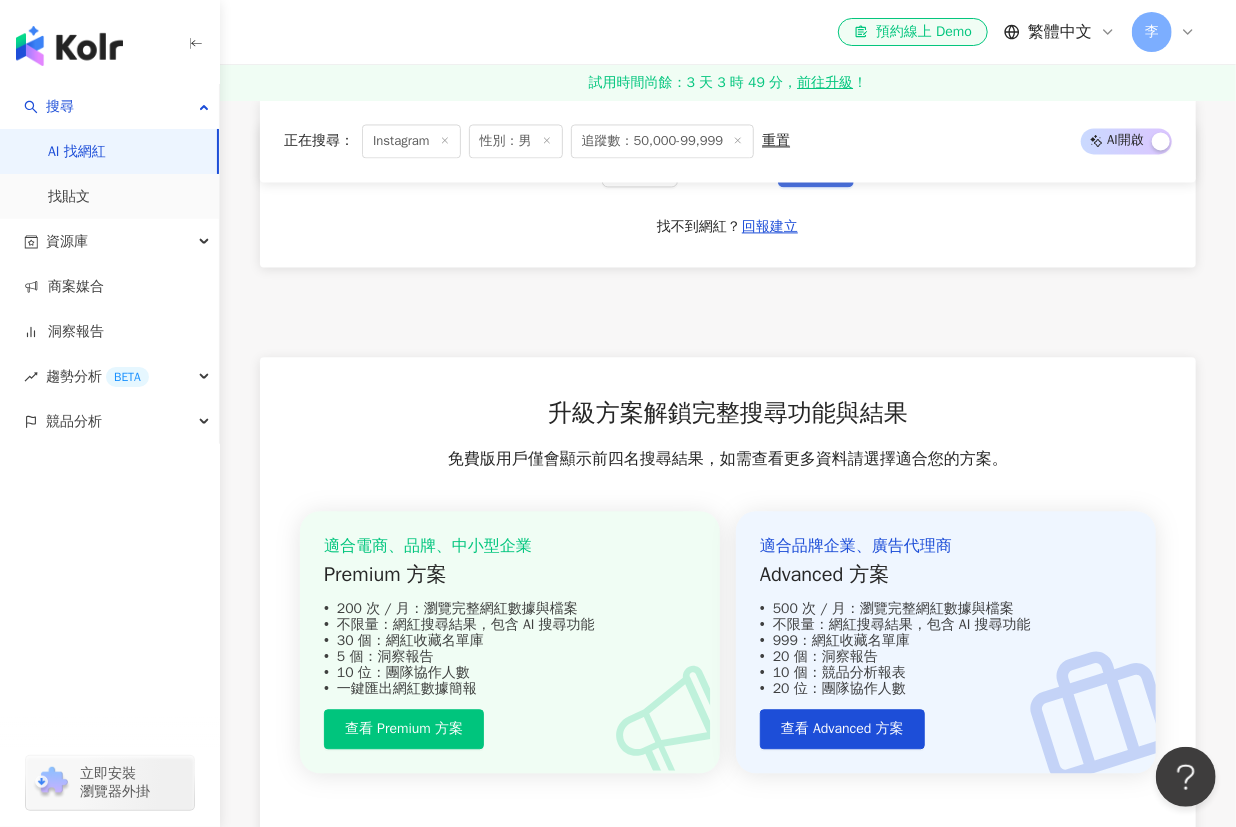 click on "下一頁" at bounding box center [816, 167] 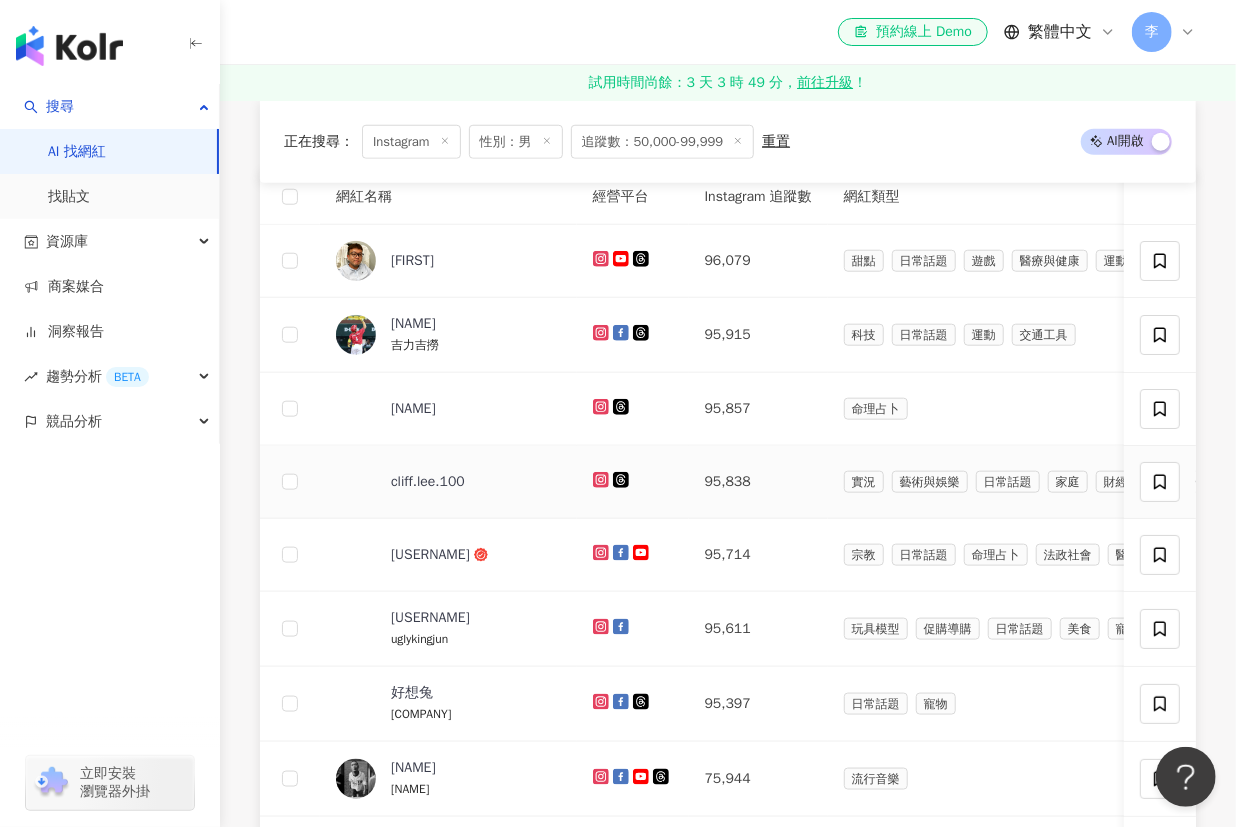 scroll, scrollTop: 694, scrollLeft: 0, axis: vertical 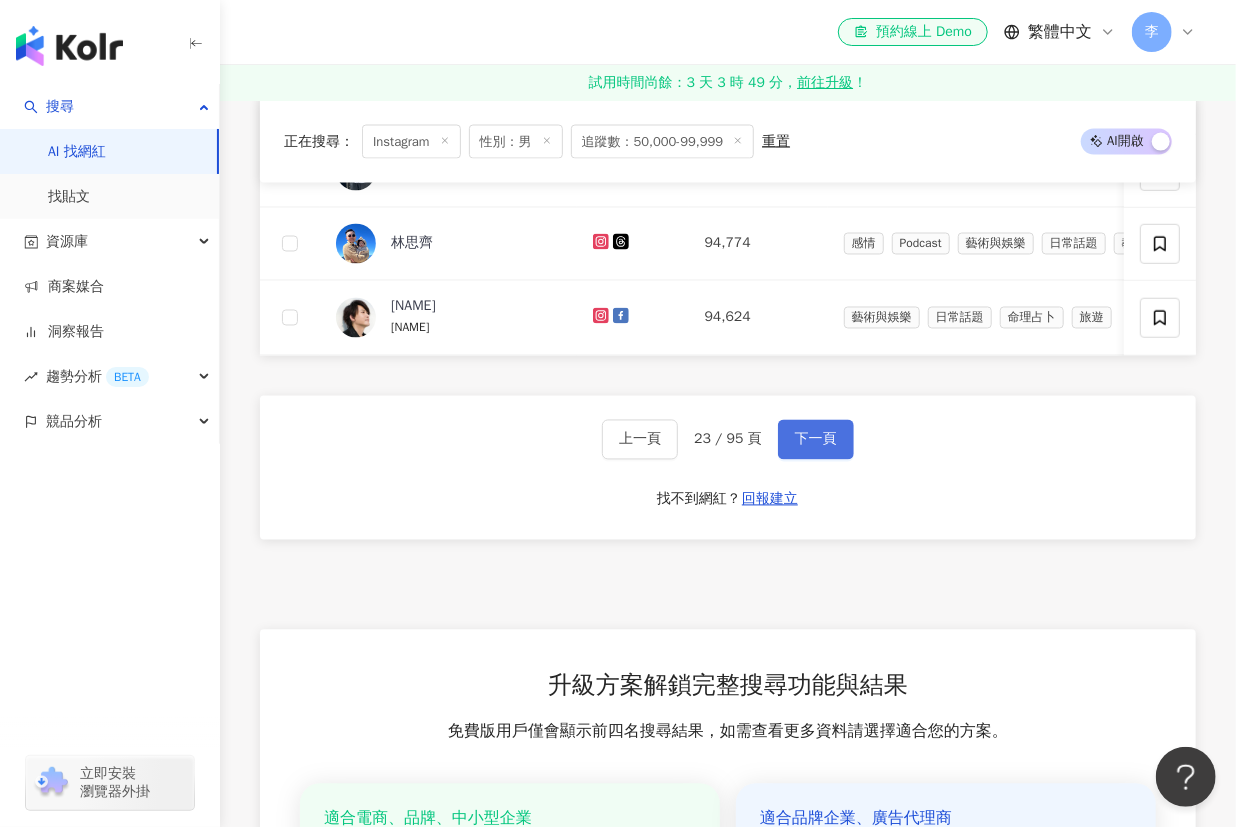 click on "下一頁" at bounding box center [816, 440] 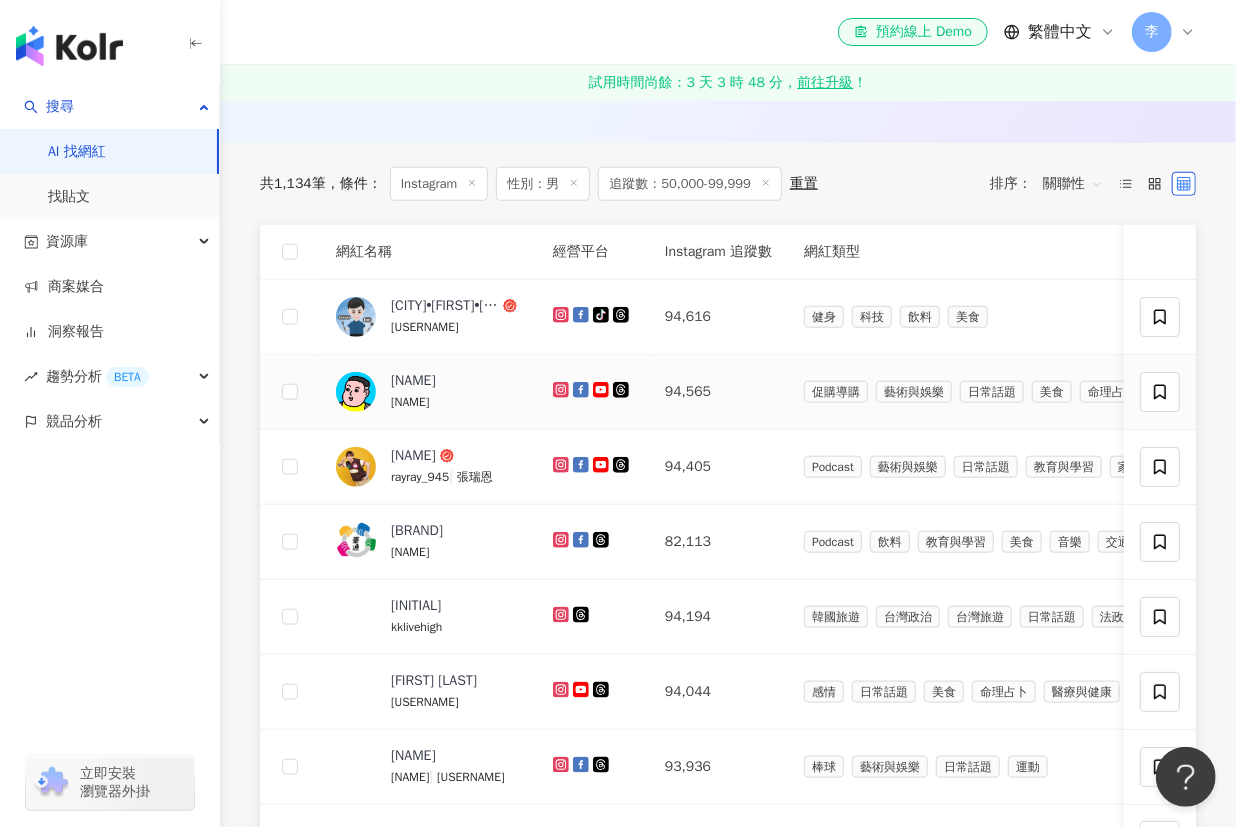 scroll, scrollTop: 694, scrollLeft: 0, axis: vertical 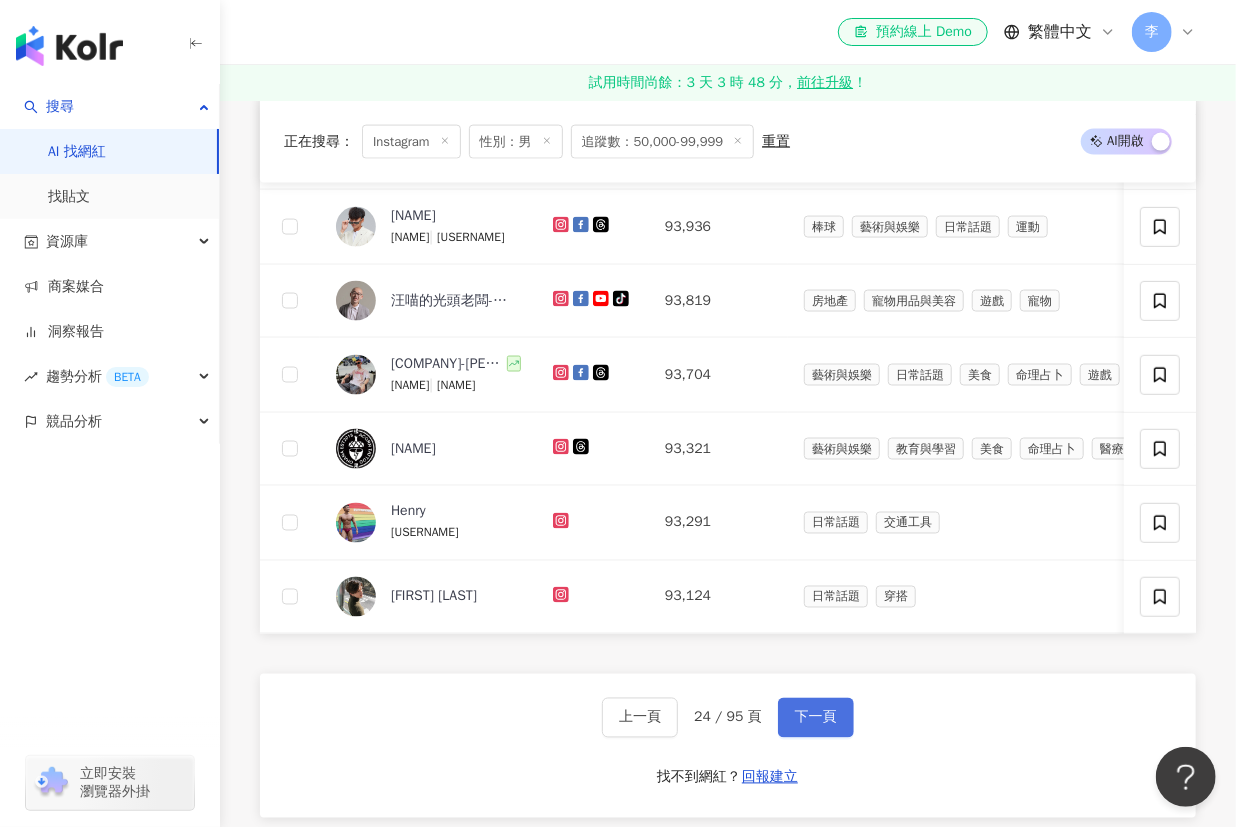 click on "下一頁" at bounding box center [816, 718] 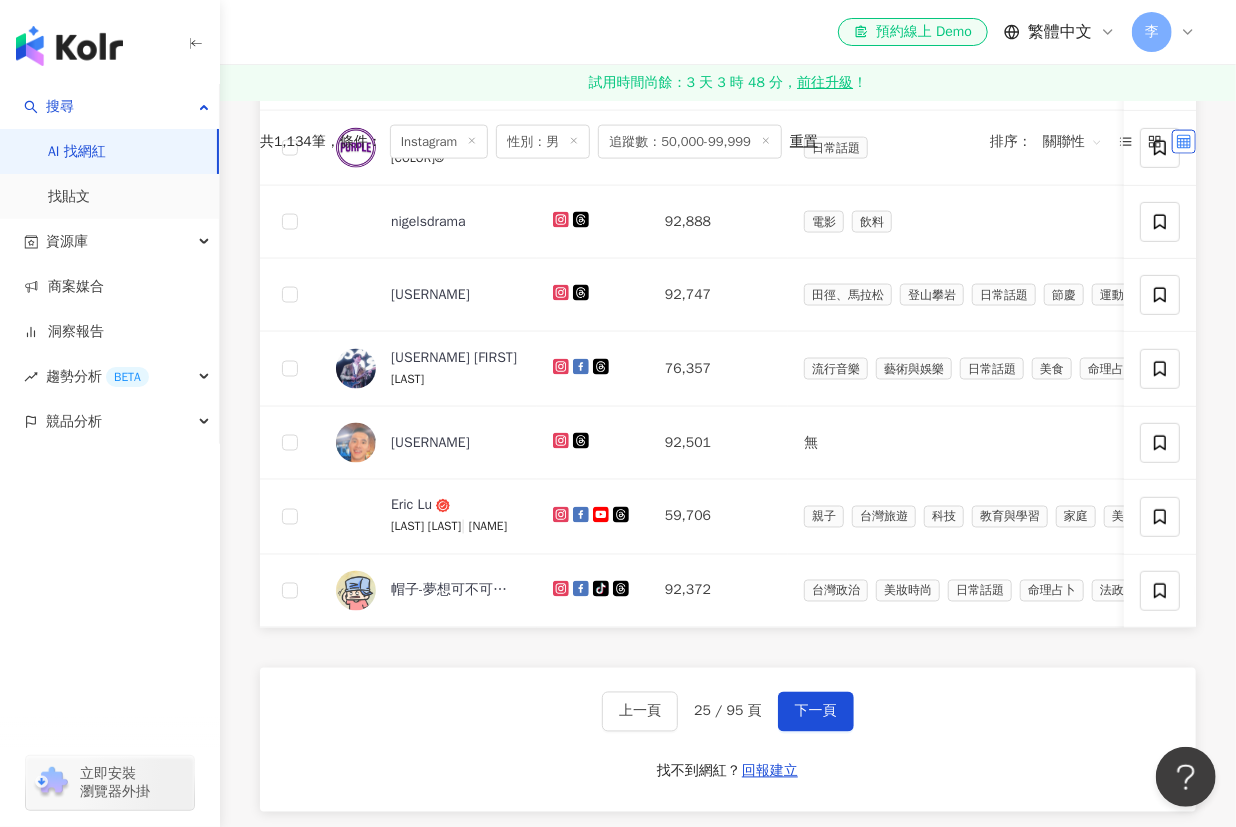 scroll, scrollTop: 421, scrollLeft: 0, axis: vertical 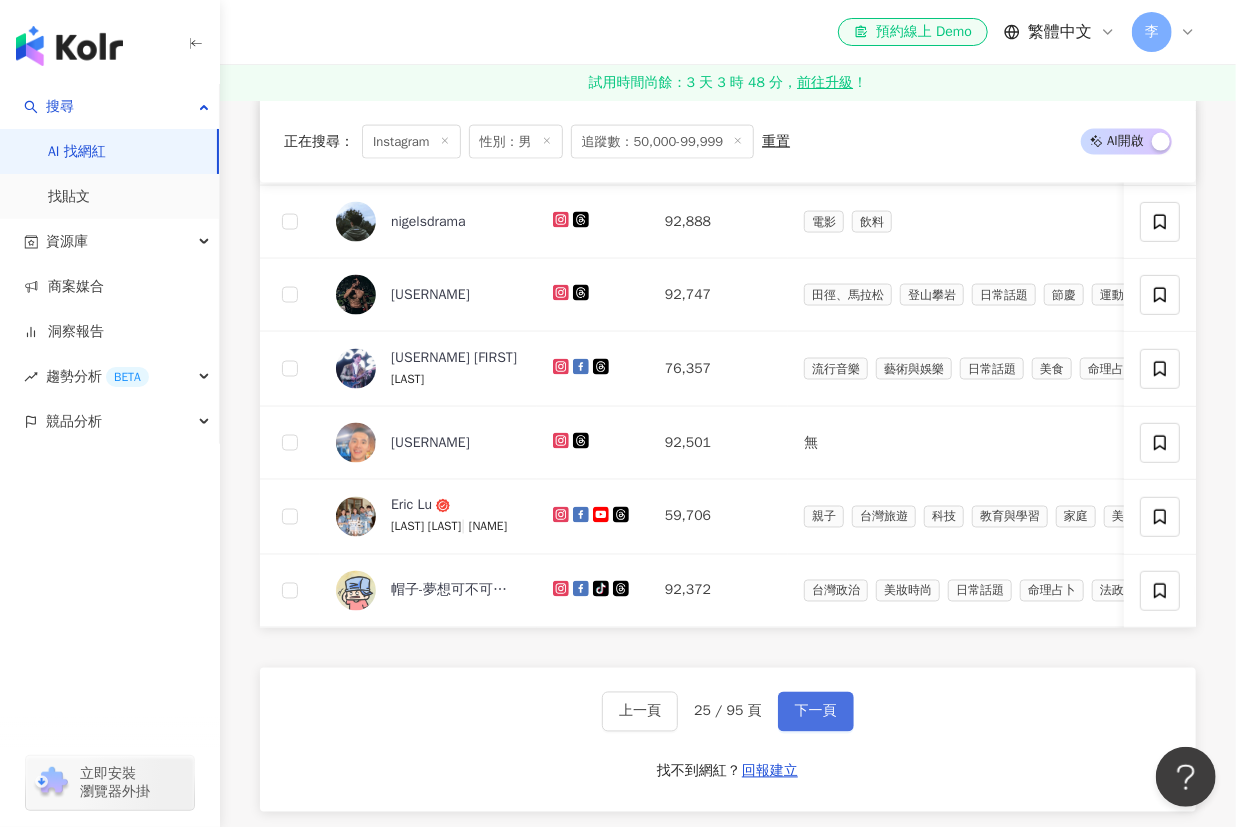 click on "下一頁" at bounding box center [816, 712] 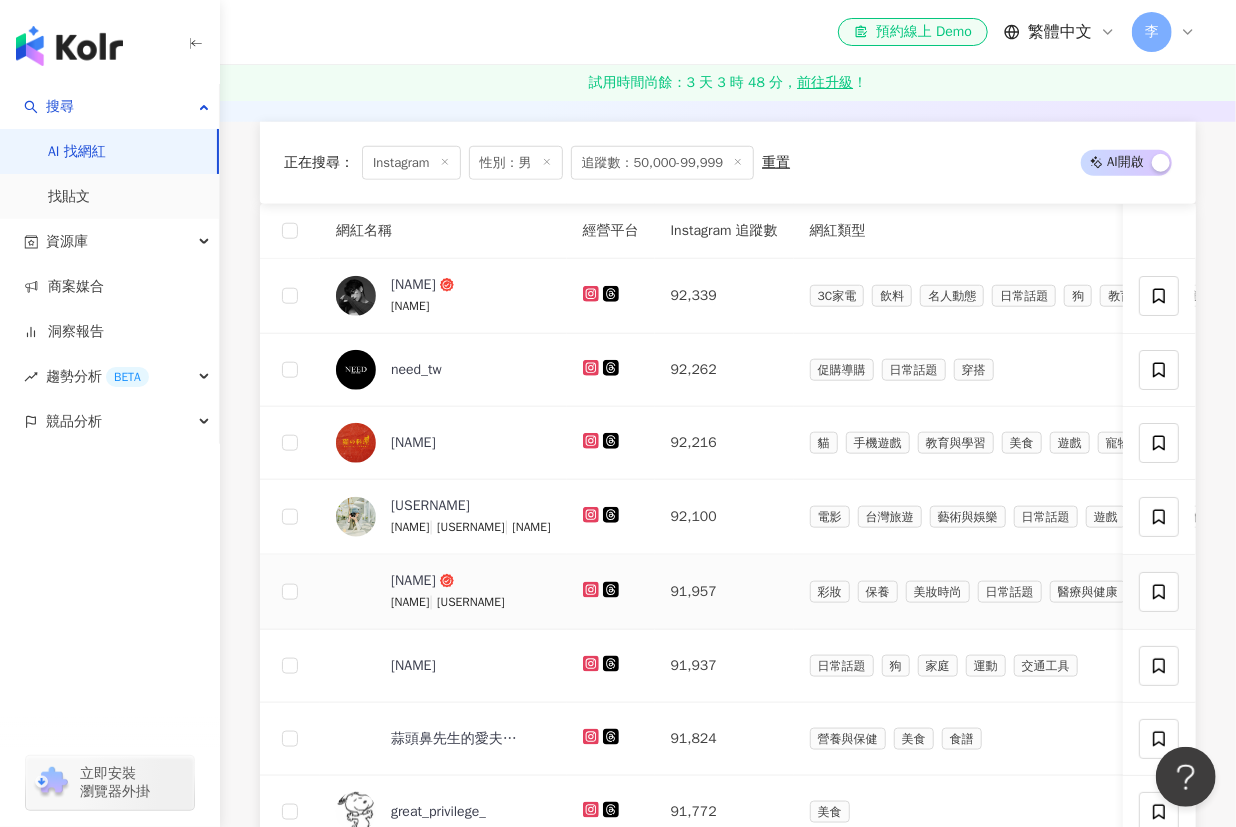 scroll, scrollTop: 694, scrollLeft: 0, axis: vertical 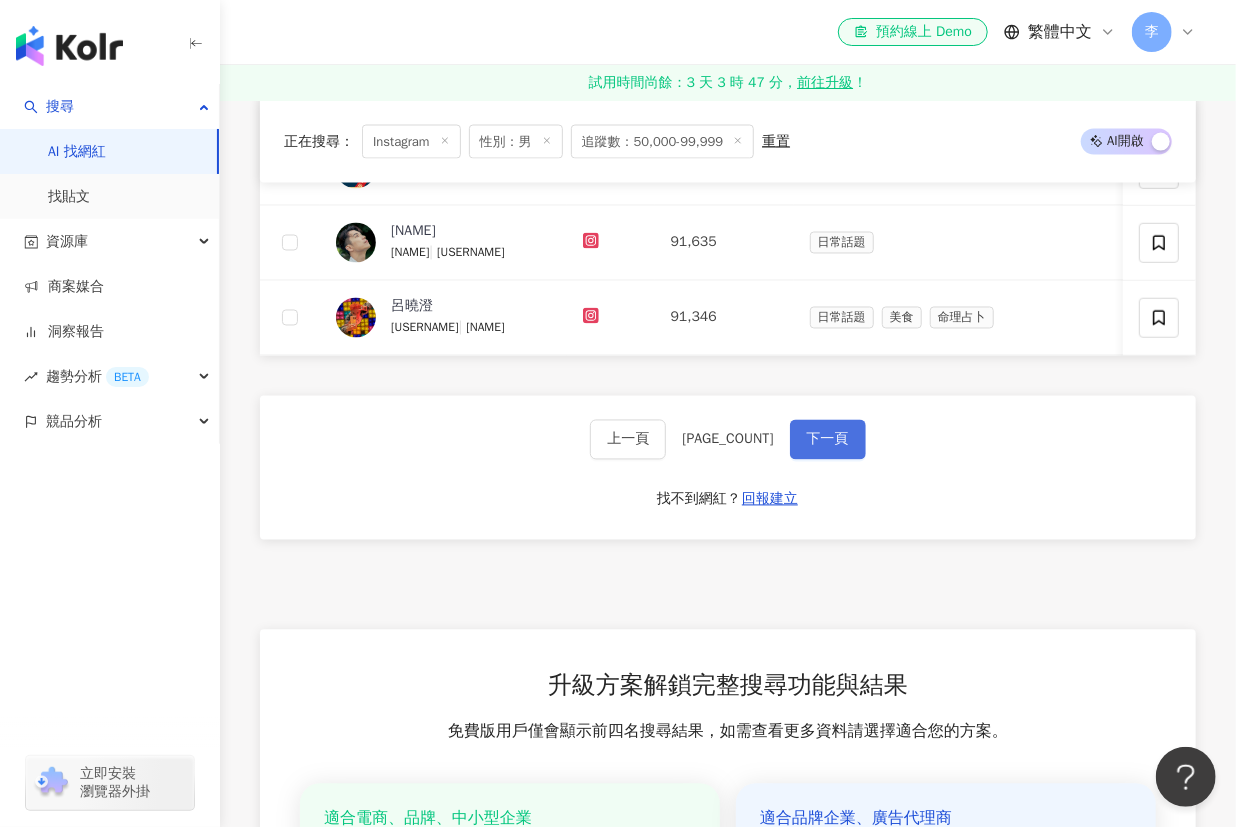 click on "下一頁" at bounding box center (828, 440) 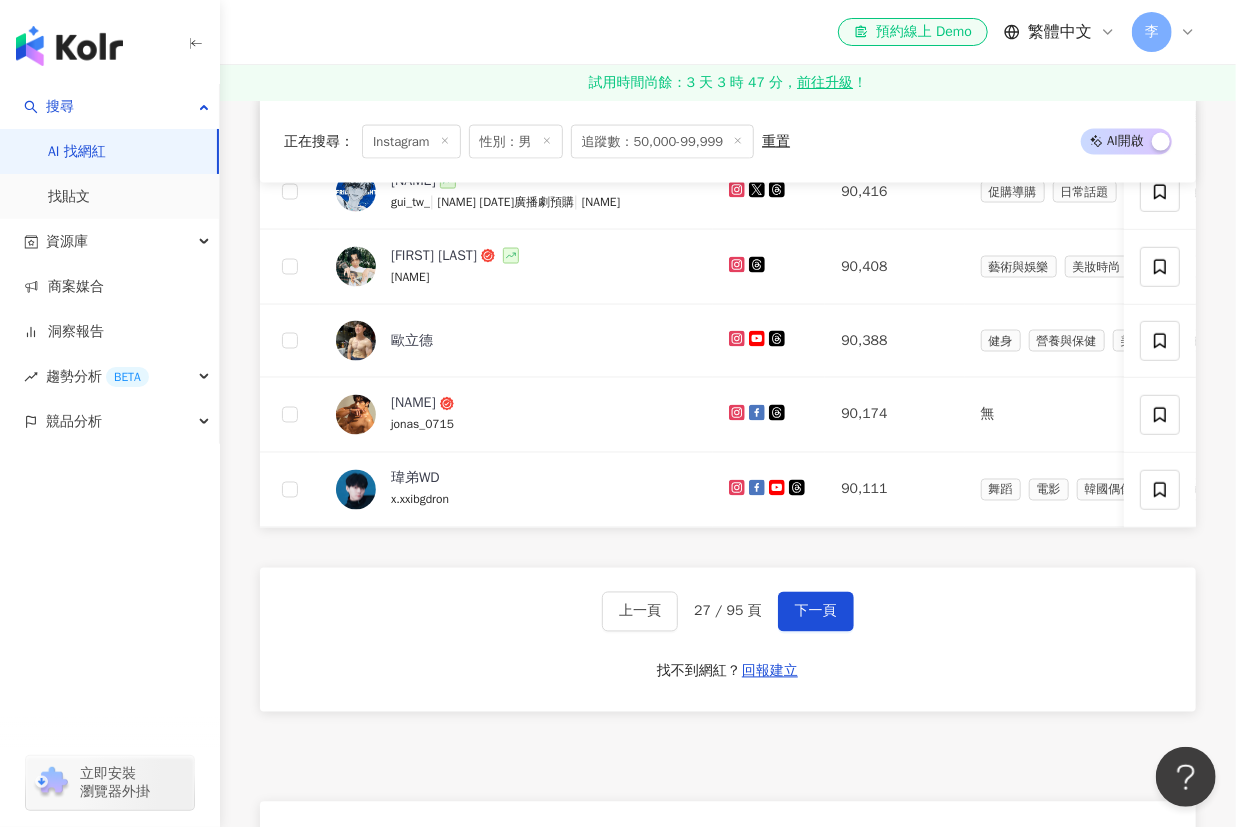 scroll, scrollTop: 1512, scrollLeft: 0, axis: vertical 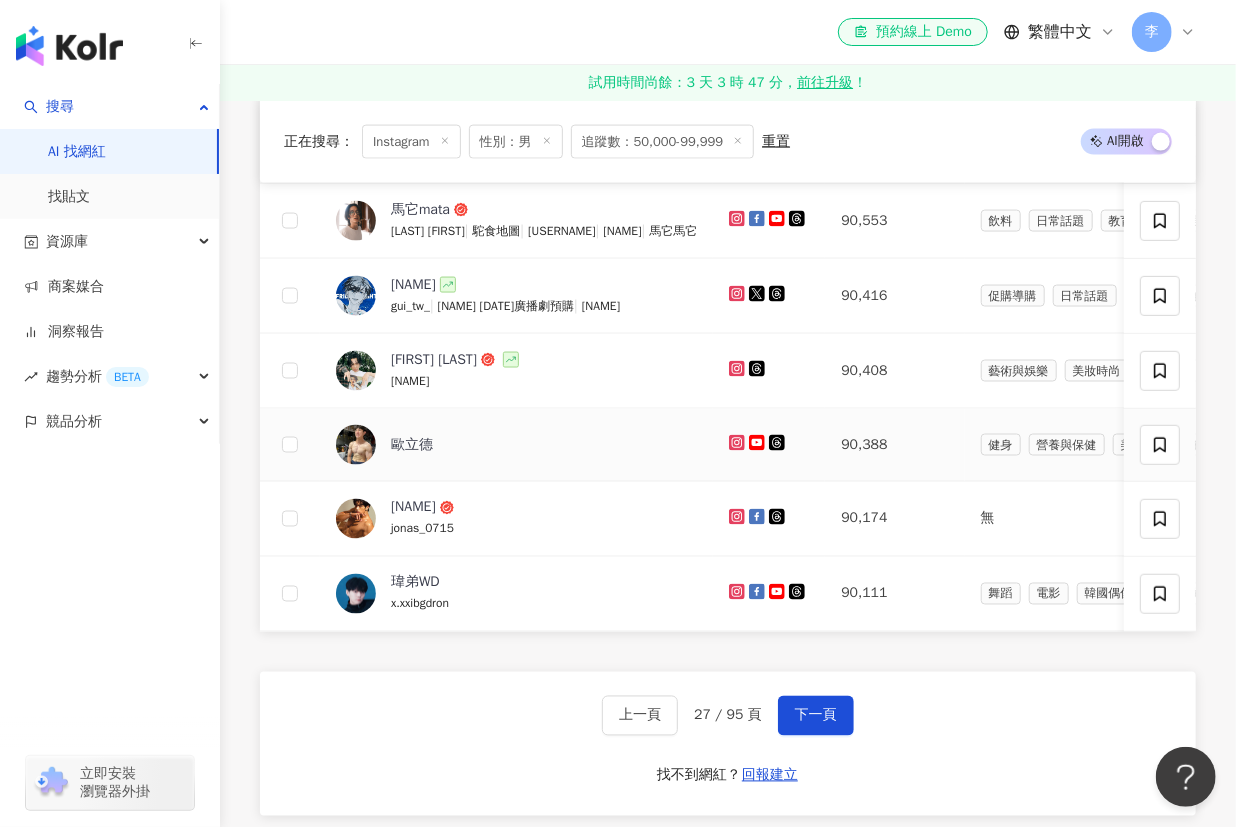 drag, startPoint x: 806, startPoint y: 457, endPoint x: 628, endPoint y: 390, distance: 190.192 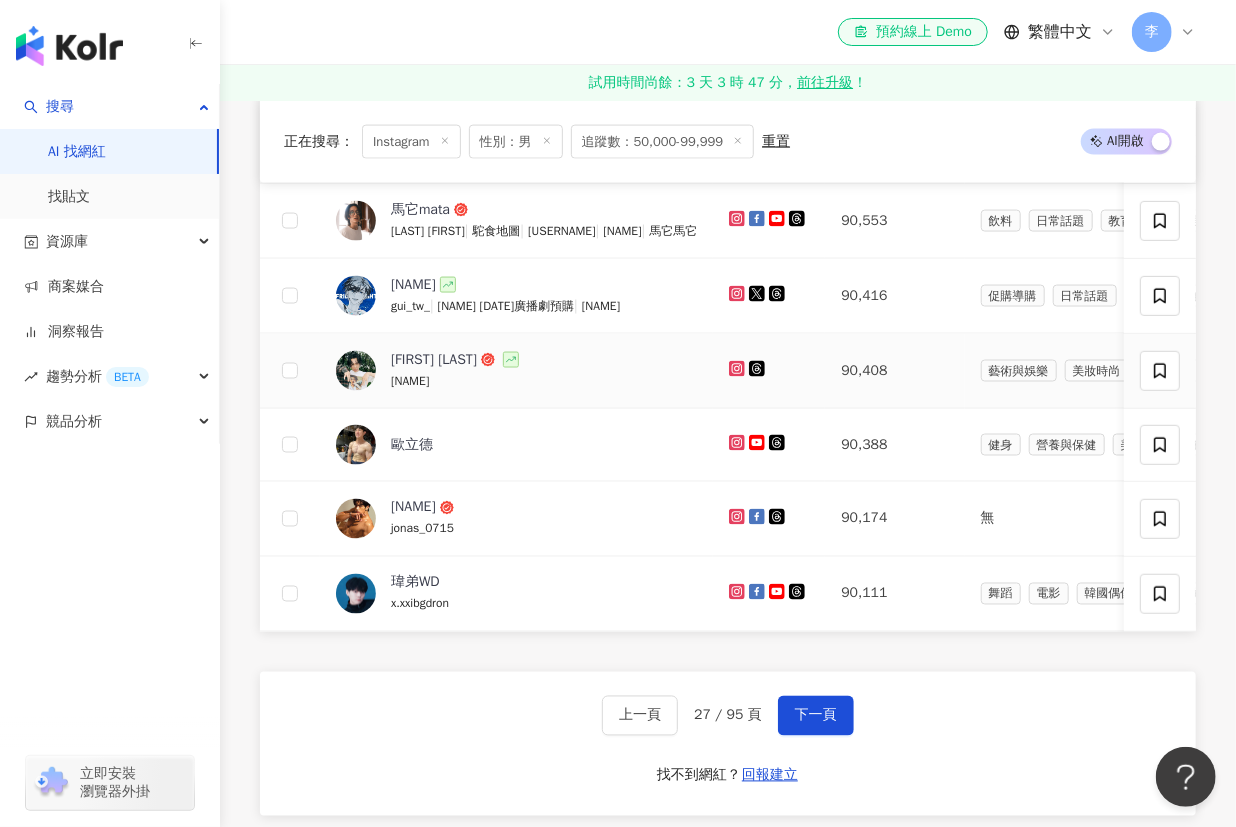 scroll, scrollTop: 967, scrollLeft: 0, axis: vertical 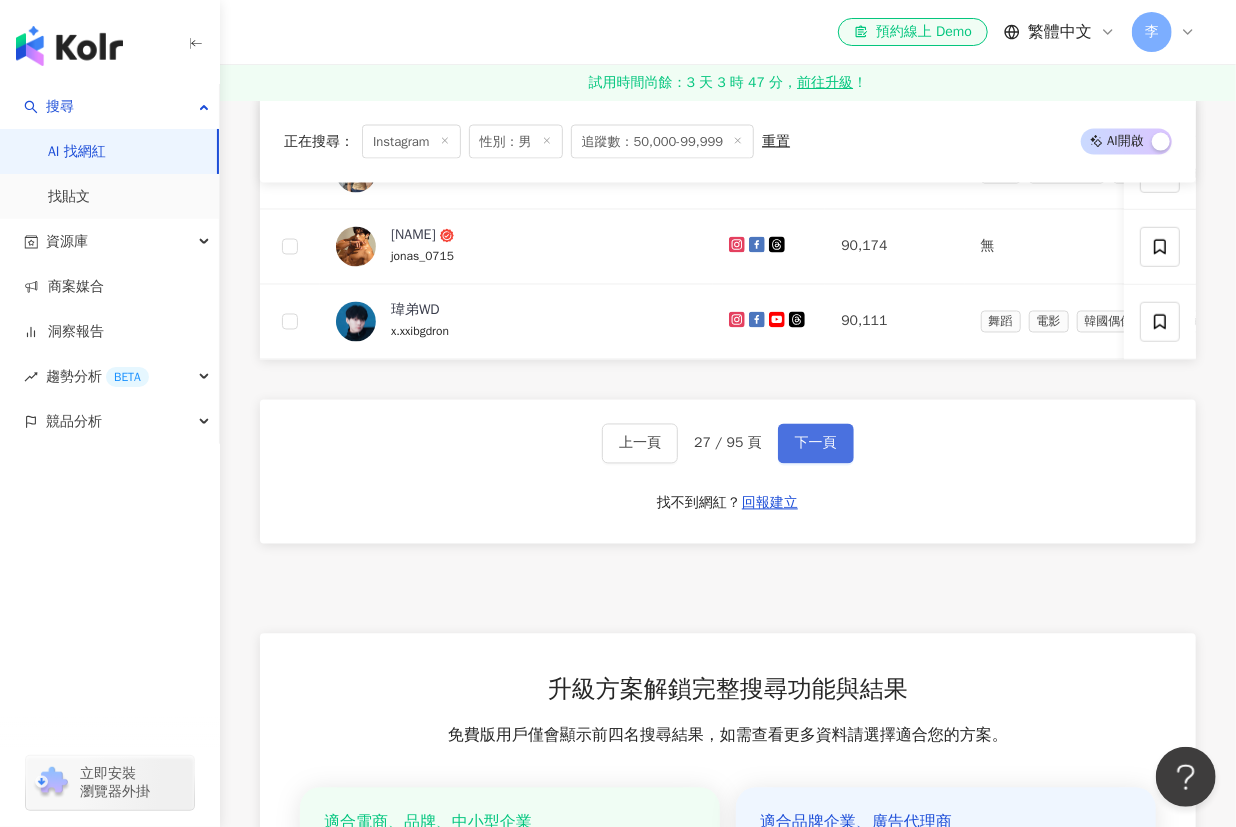 click on "下一頁" at bounding box center (816, 444) 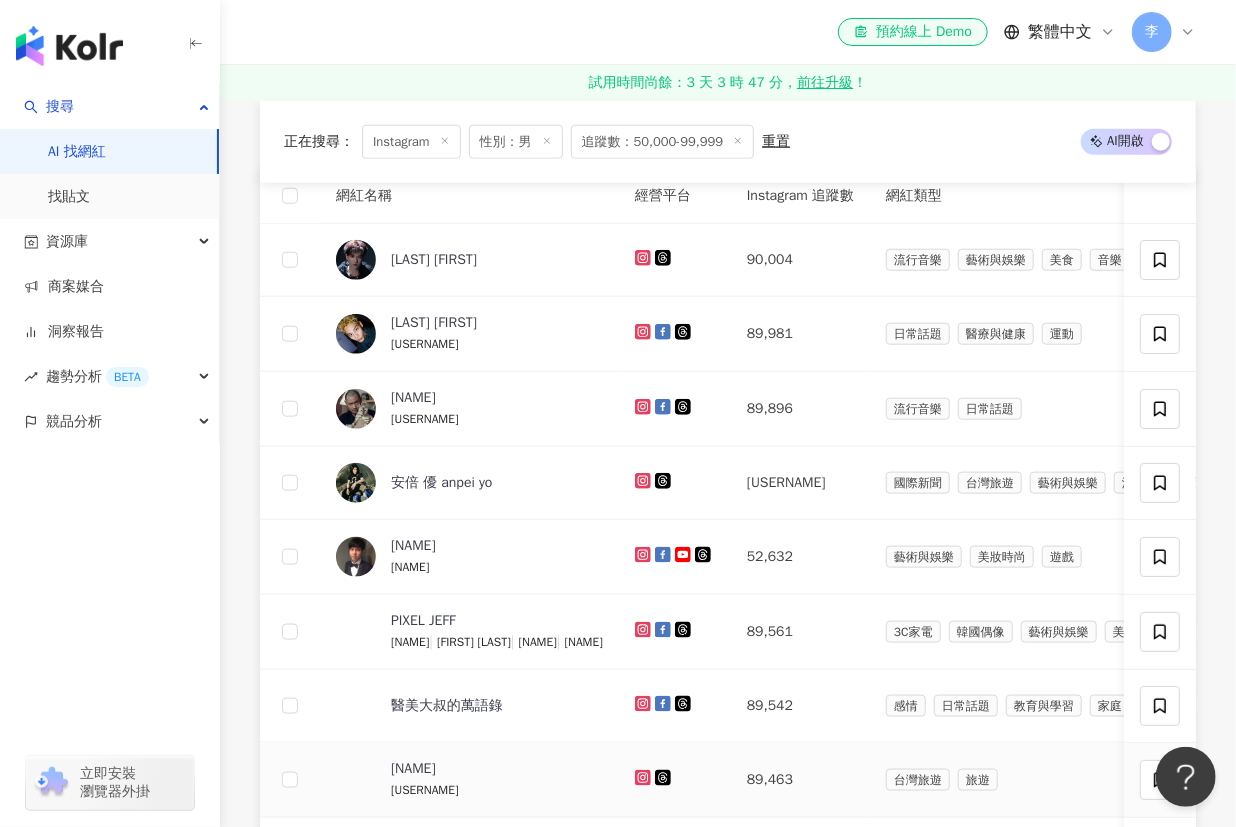 scroll, scrollTop: 694, scrollLeft: 0, axis: vertical 